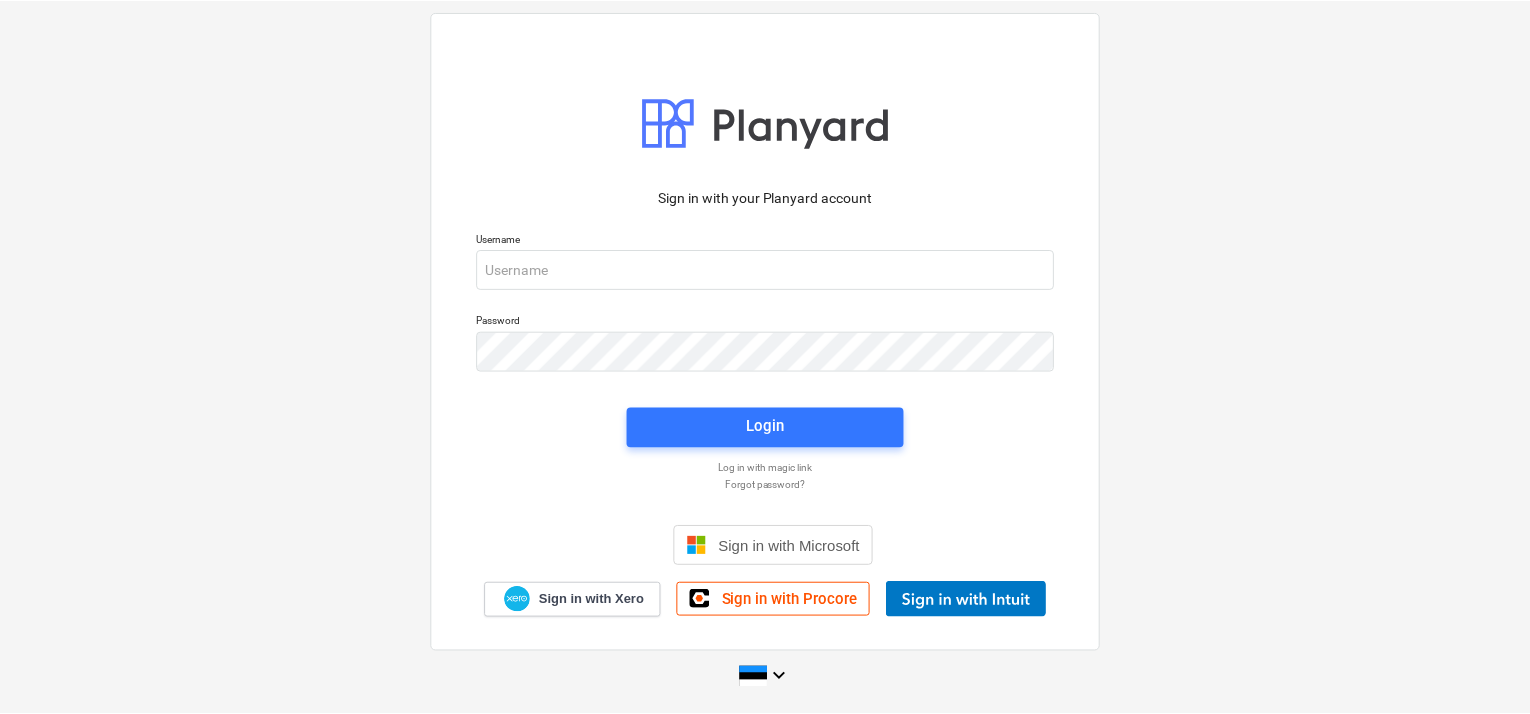 scroll, scrollTop: 0, scrollLeft: 0, axis: both 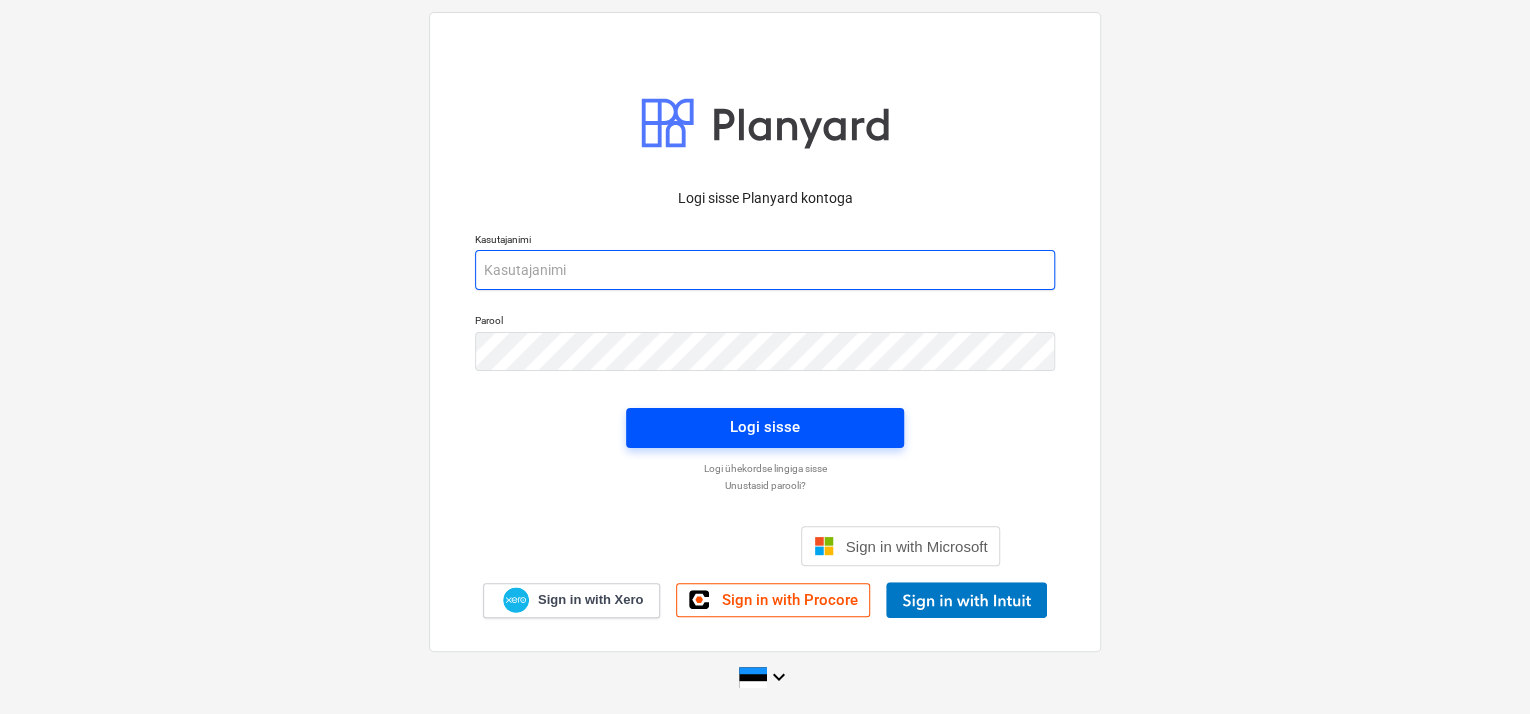 type on "[EMAIL]" 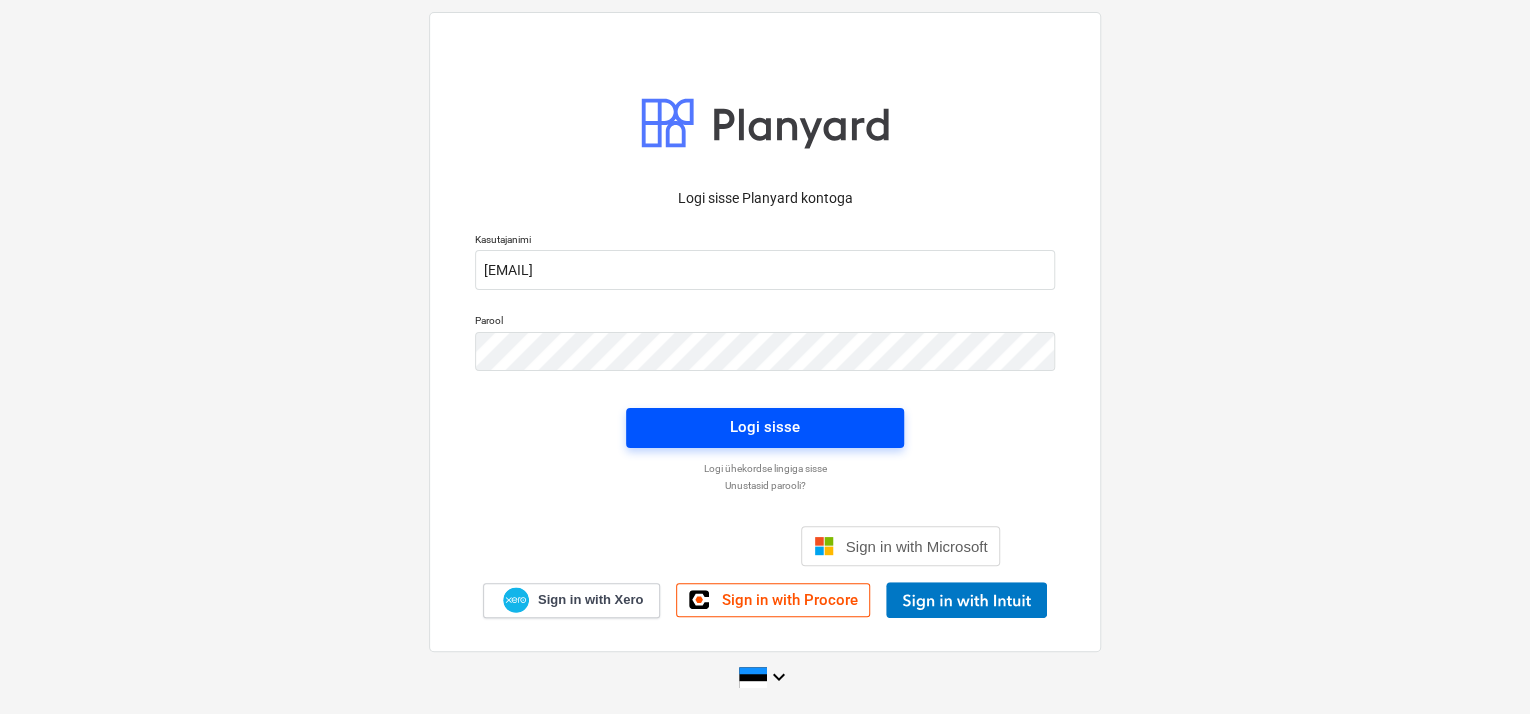click on "Logi sisse" at bounding box center [765, 427] 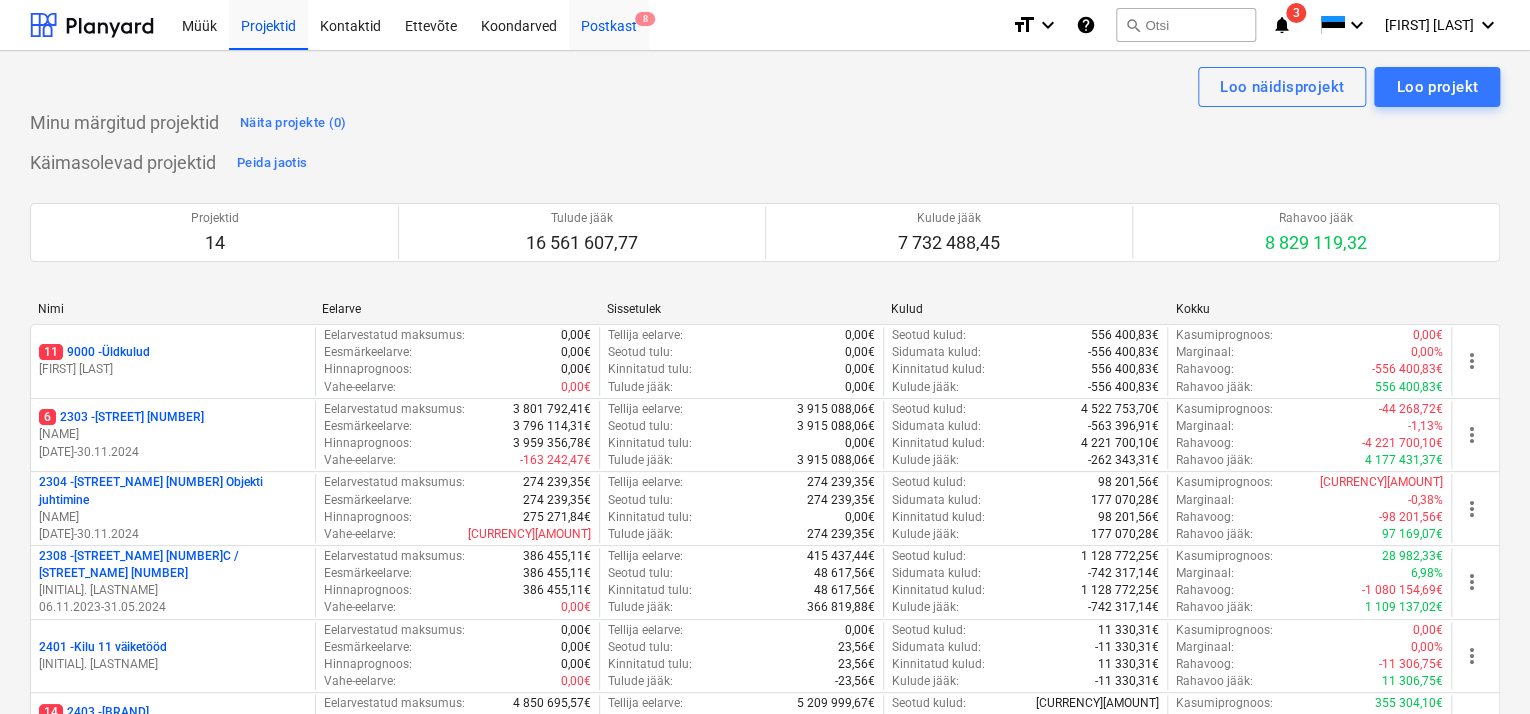 click on "Postkast [NUMBER]" at bounding box center (609, 24) 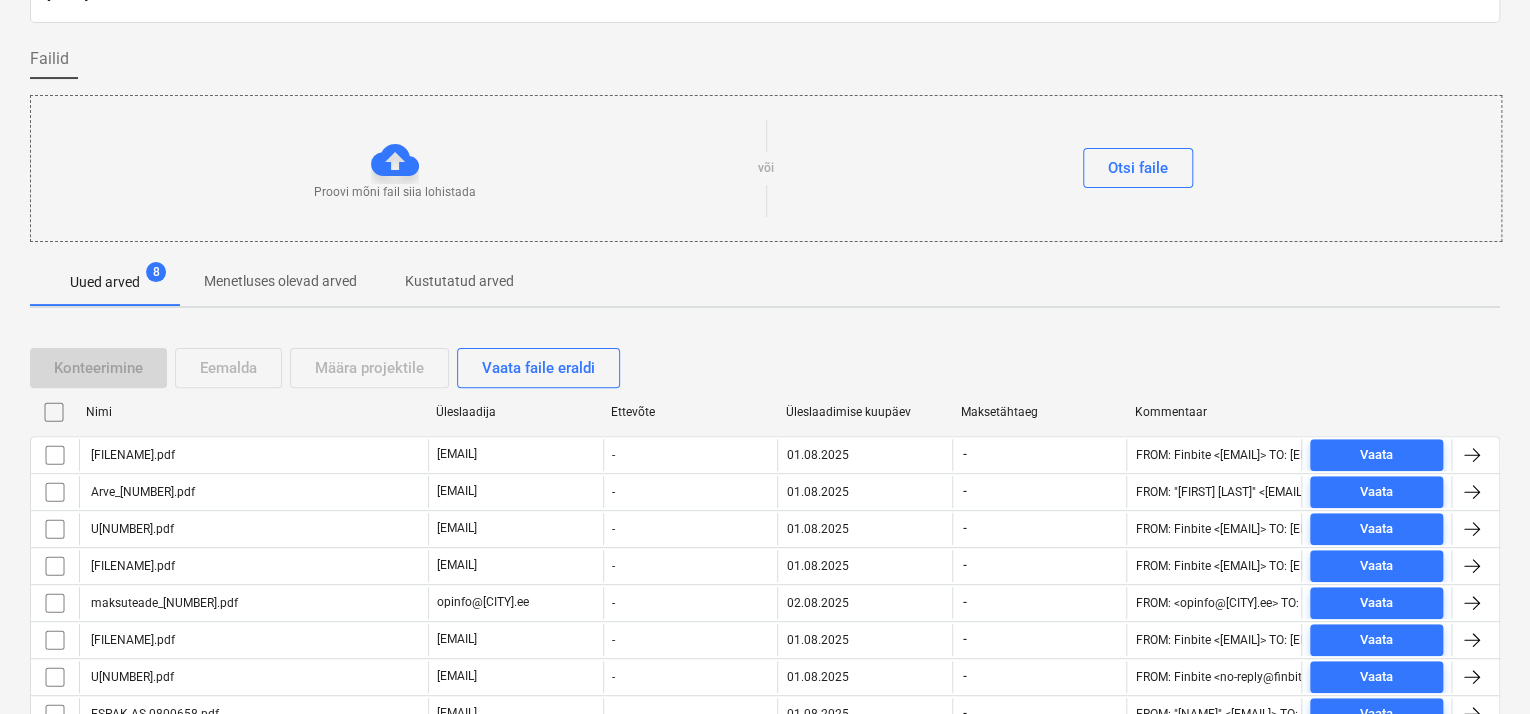 scroll, scrollTop: 208, scrollLeft: 0, axis: vertical 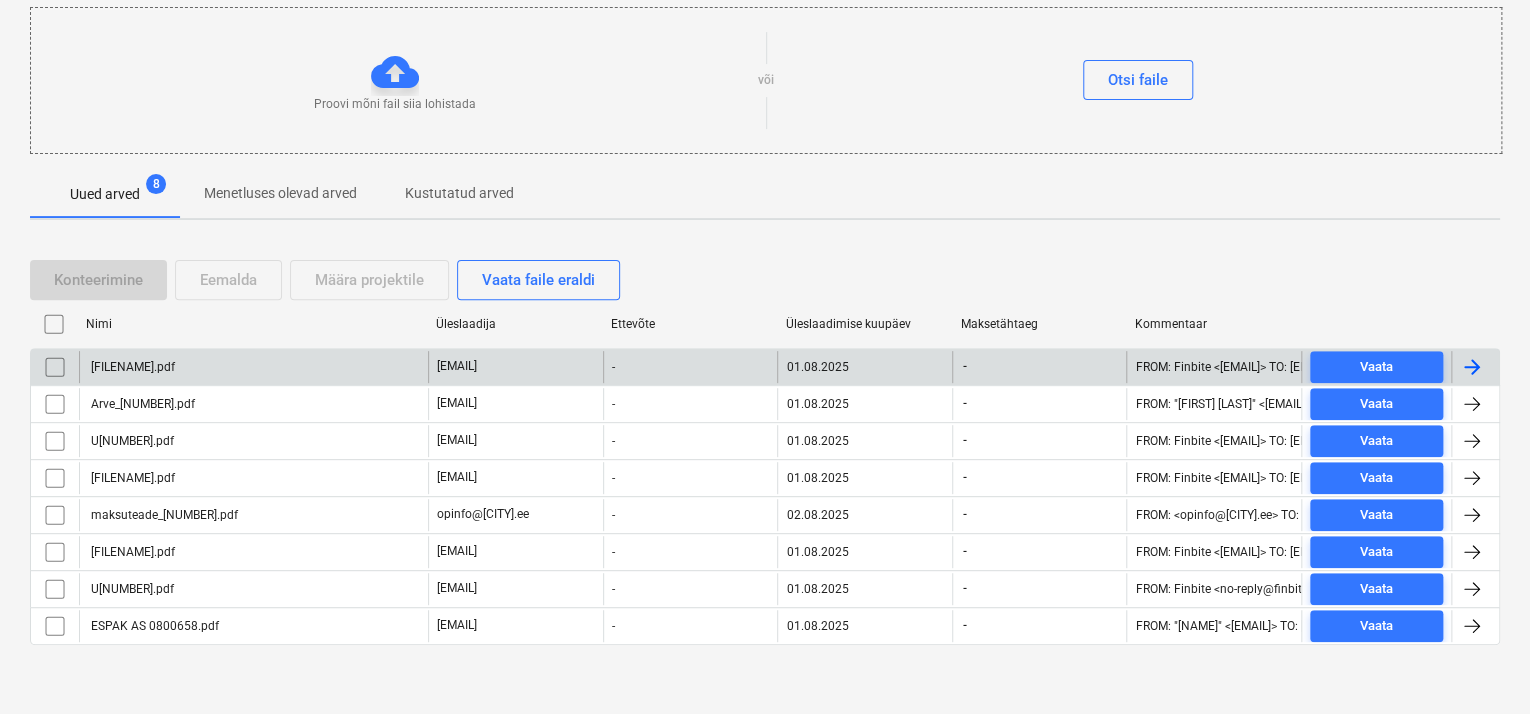 click on "[FILENAME].pdf" at bounding box center (131, 367) 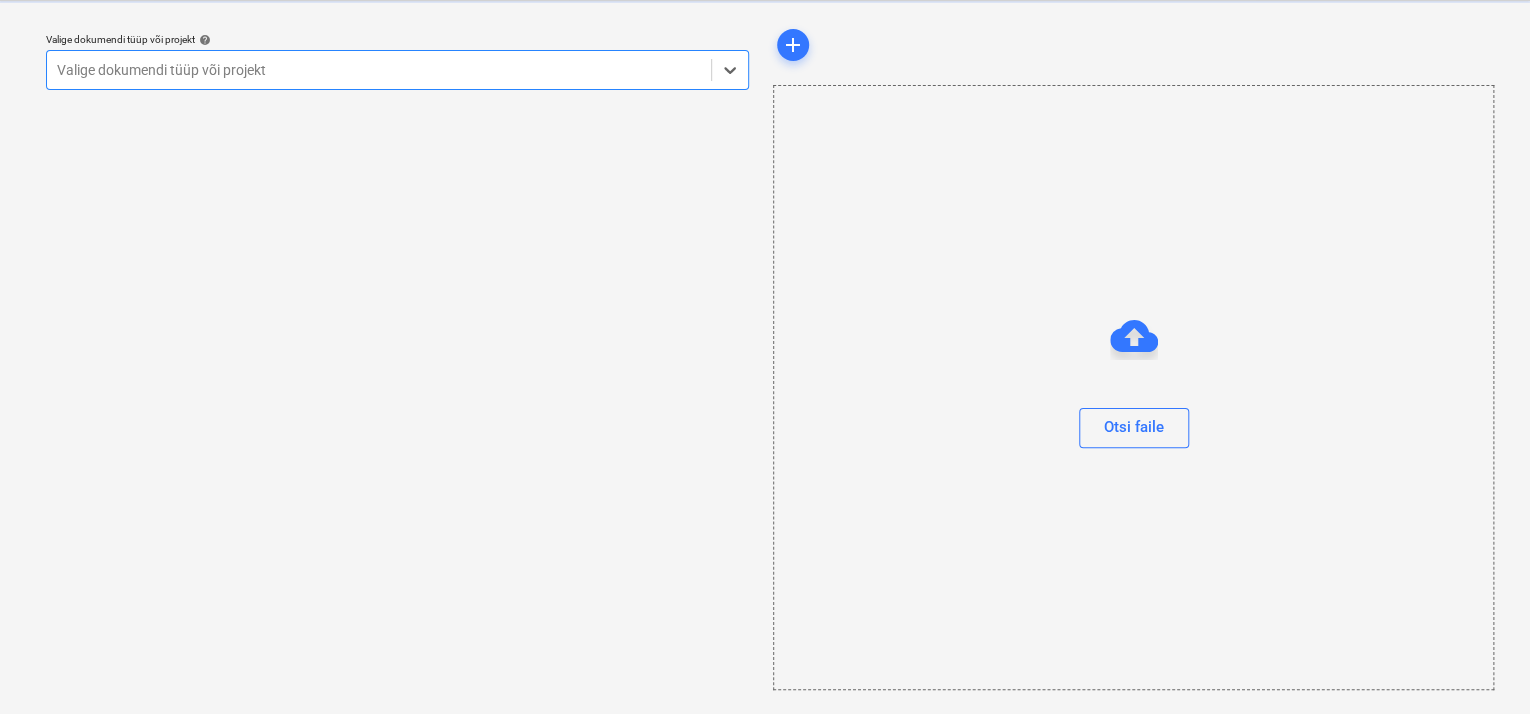 scroll, scrollTop: 49, scrollLeft: 0, axis: vertical 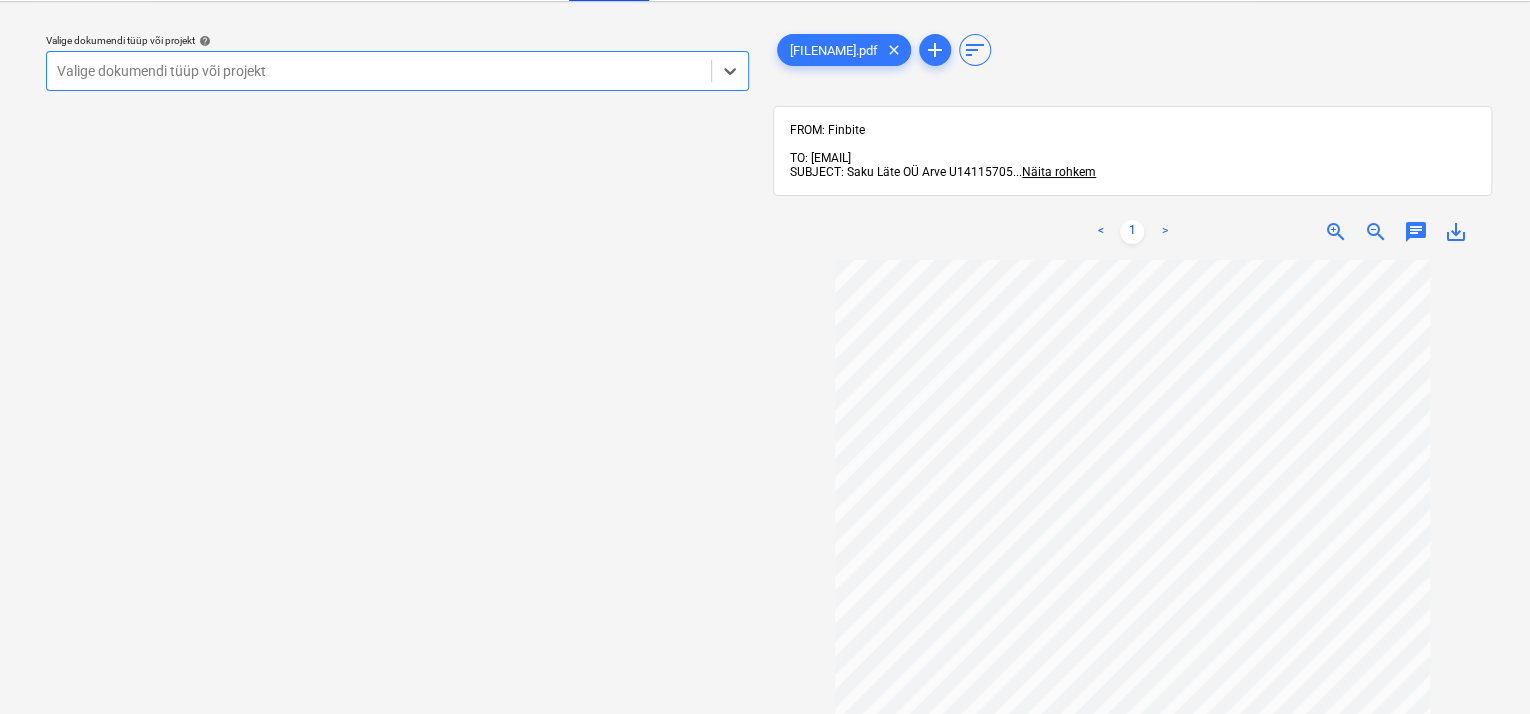 drag, startPoint x: 664, startPoint y: 68, endPoint x: 593, endPoint y: 79, distance: 71.84706 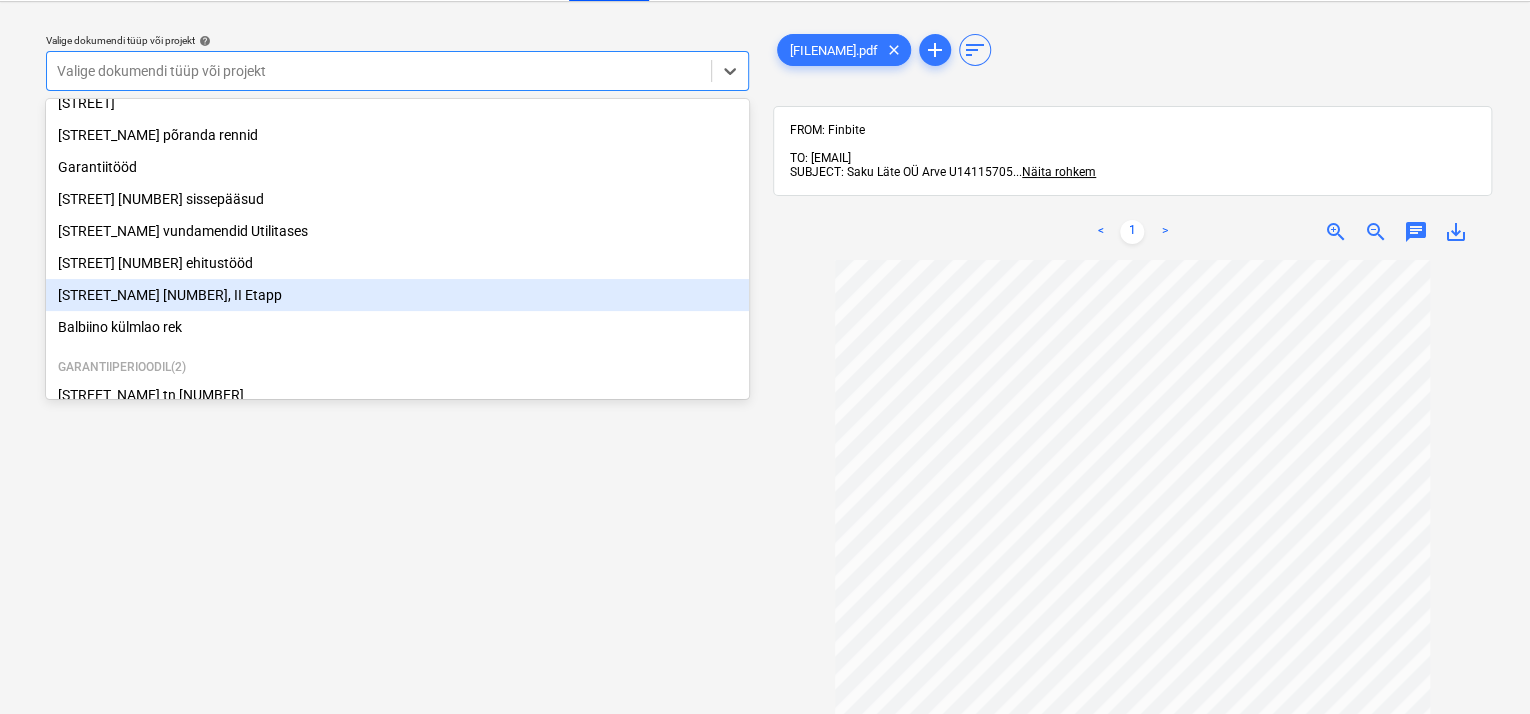 scroll, scrollTop: 269, scrollLeft: 0, axis: vertical 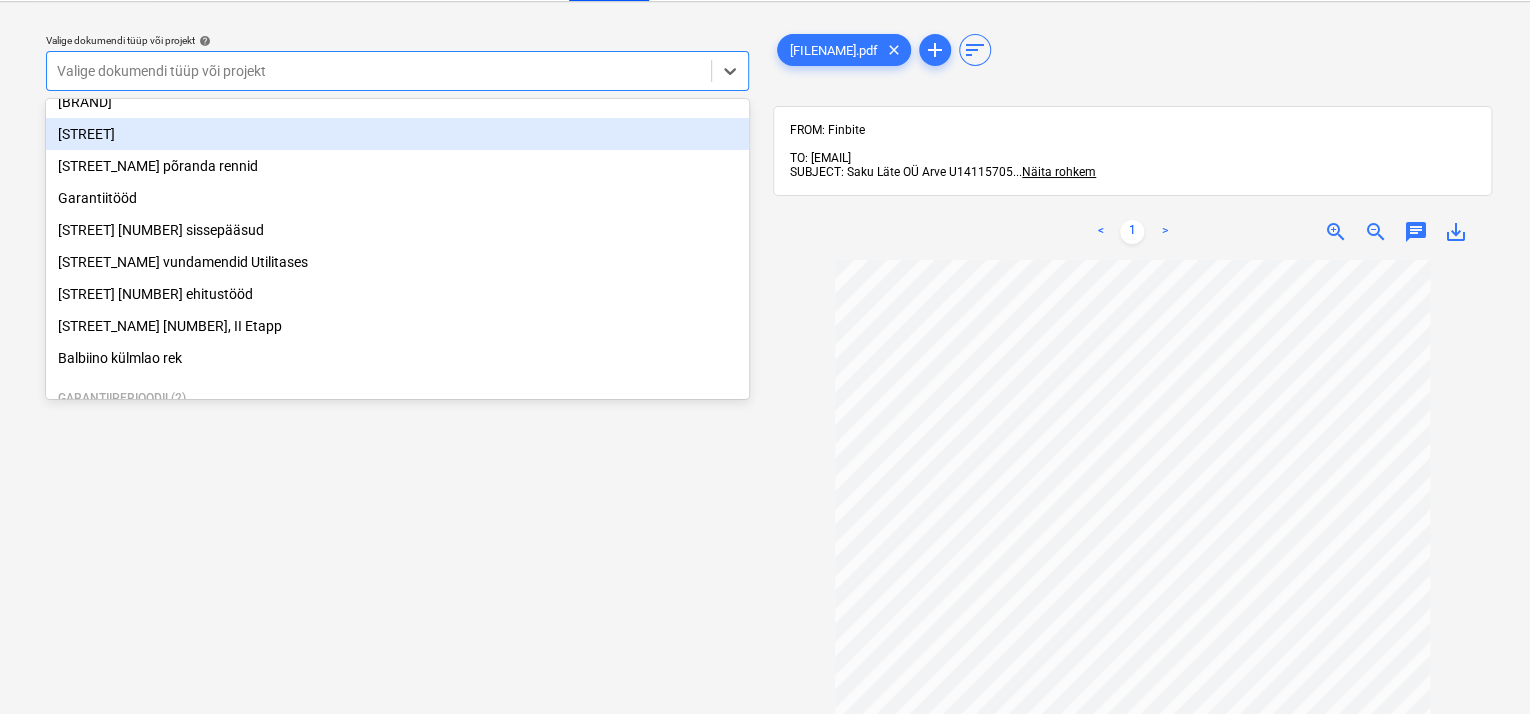 click on "[STREET]" at bounding box center (397, 134) 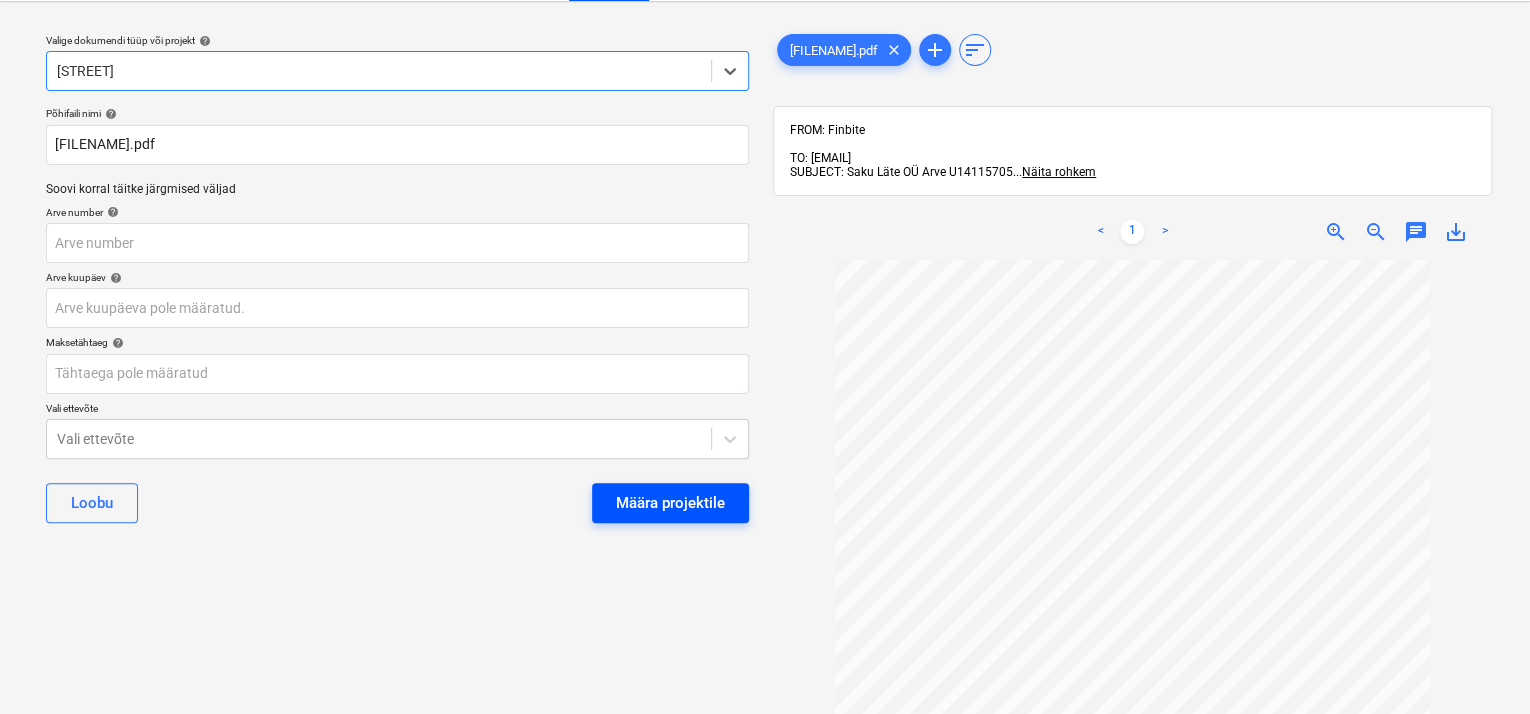 click on "Määra projektile" at bounding box center [670, 503] 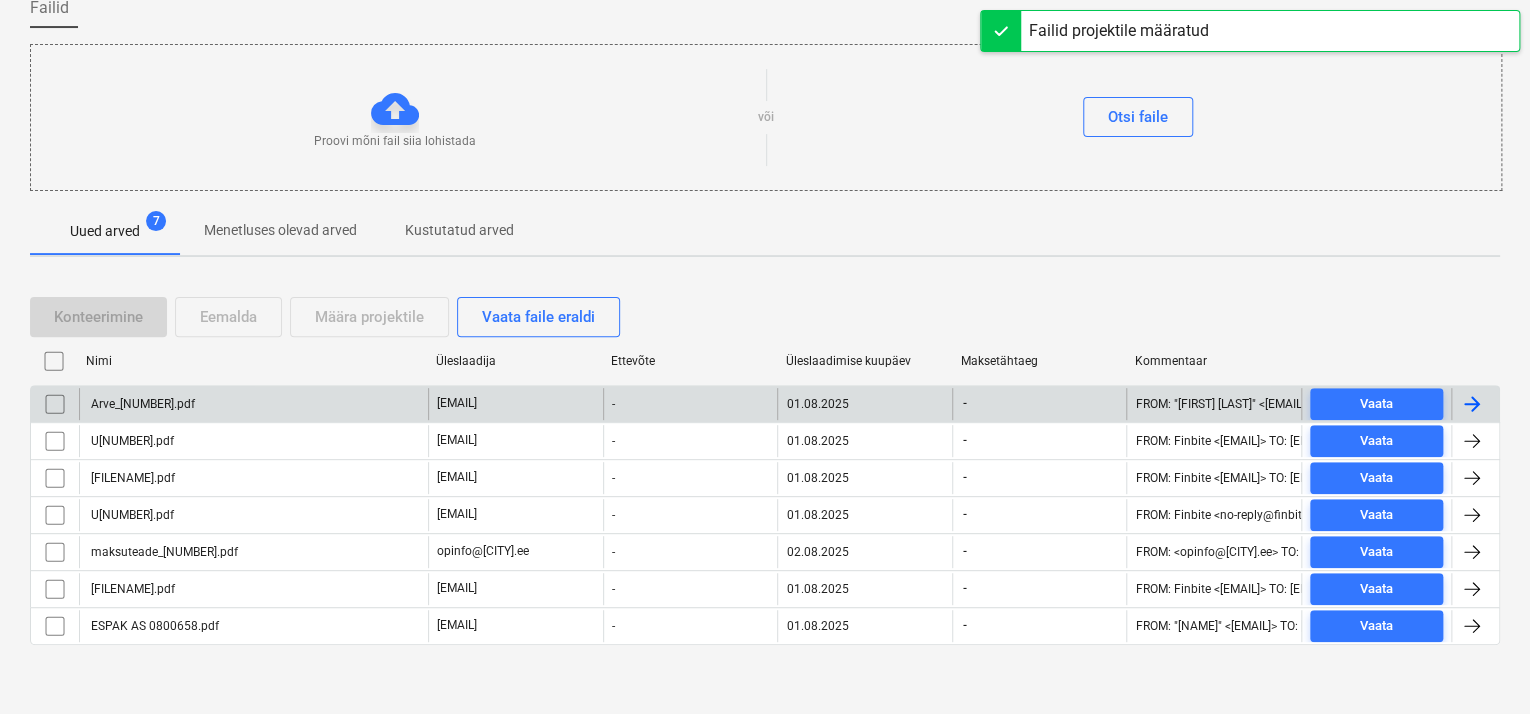click on "Arve_[NUMBER].pdf" at bounding box center (141, 404) 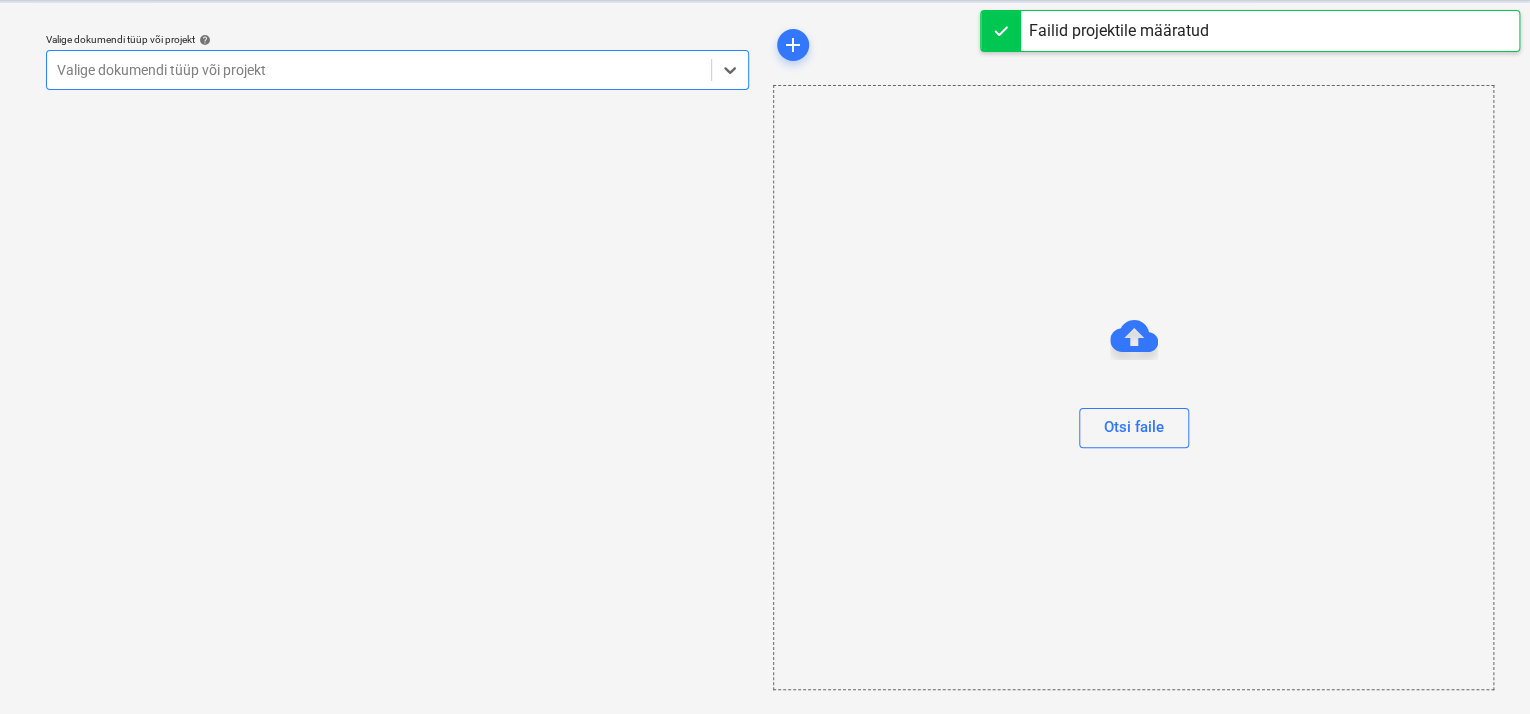 scroll, scrollTop: 49, scrollLeft: 0, axis: vertical 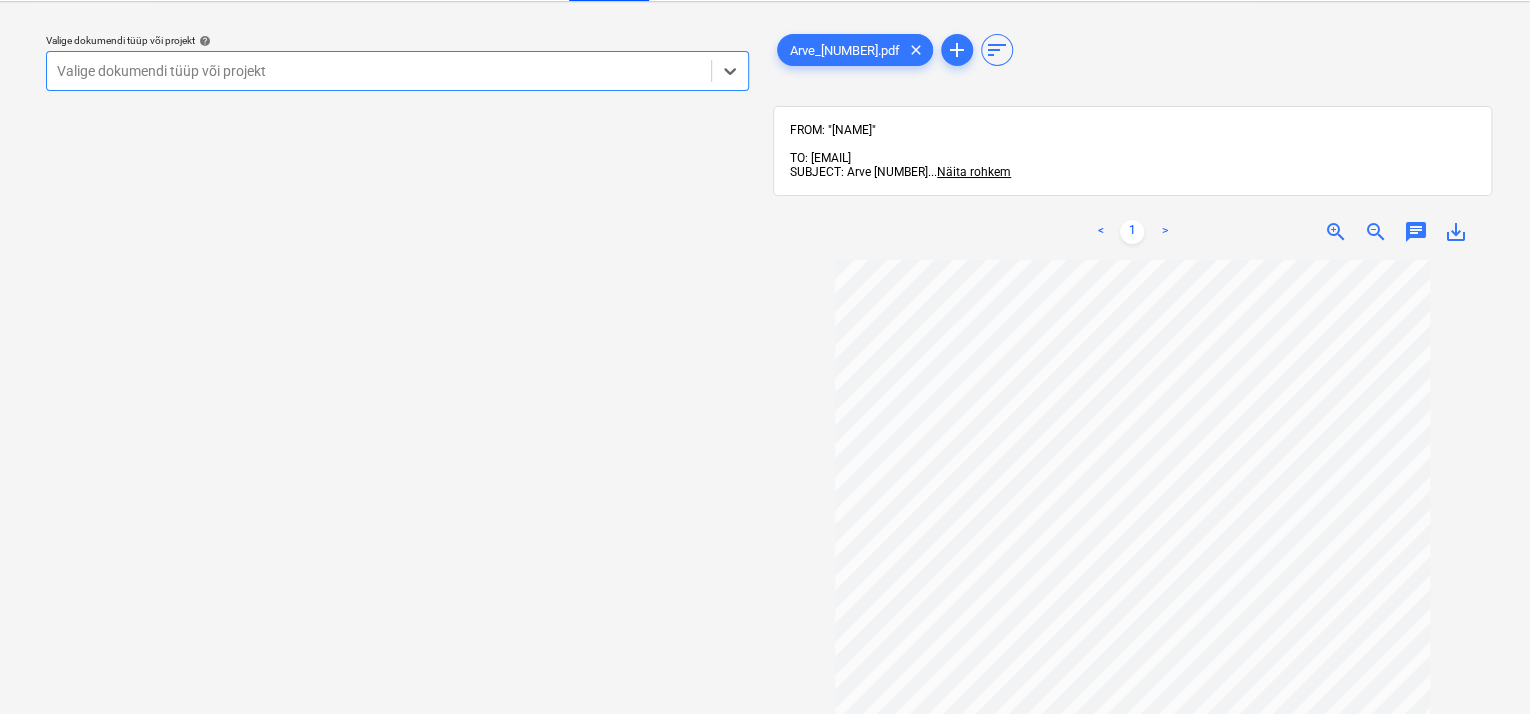 drag, startPoint x: 521, startPoint y: 65, endPoint x: 489, endPoint y: 90, distance: 40.60788 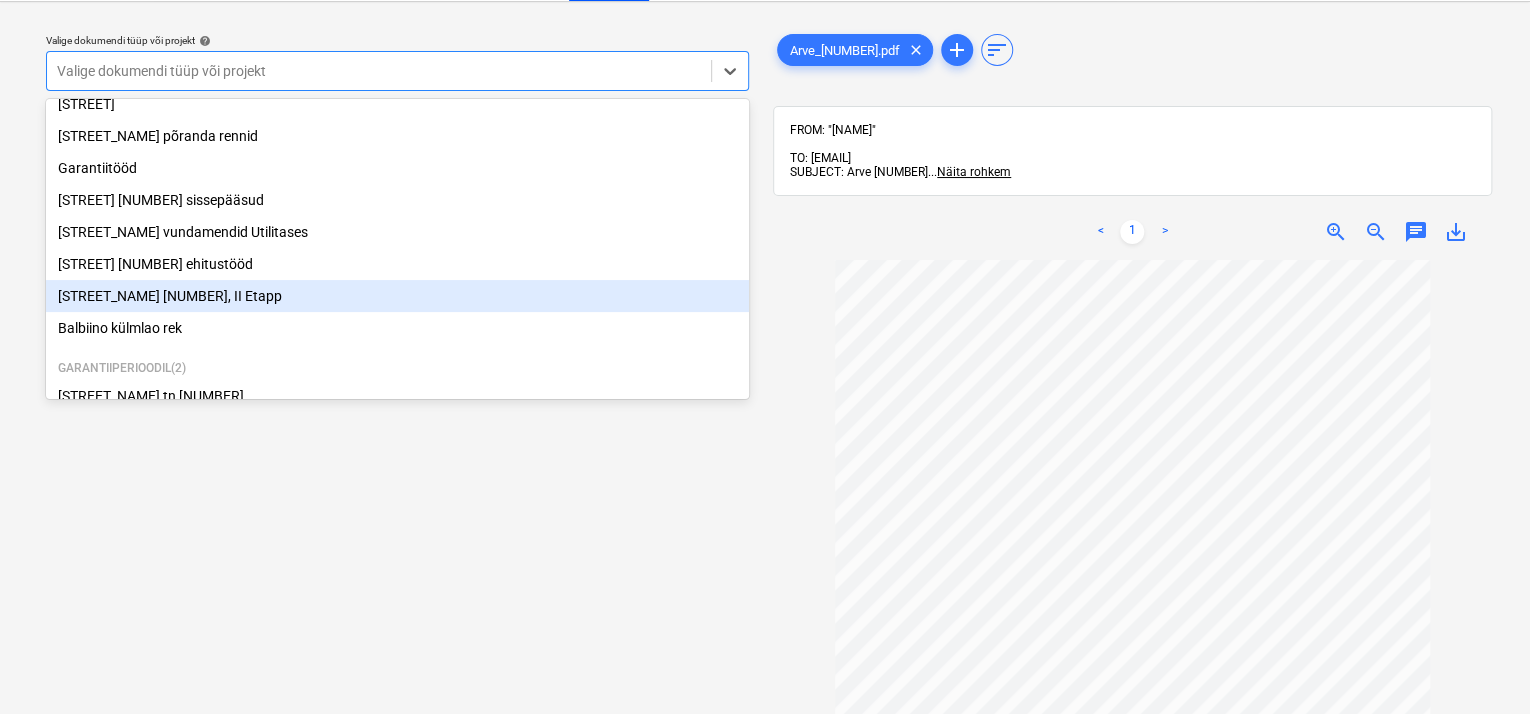 scroll, scrollTop: 269, scrollLeft: 0, axis: vertical 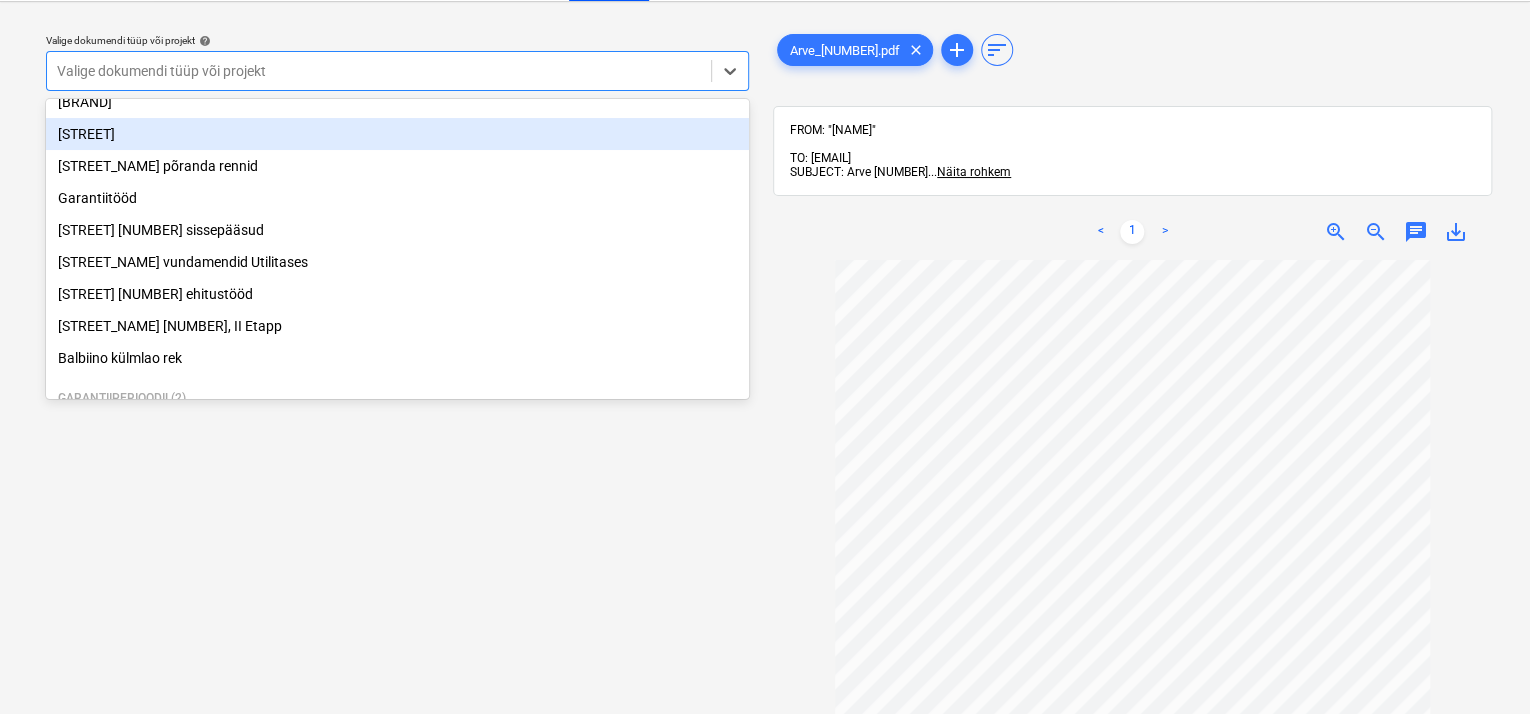 click on "[STREET]" at bounding box center [397, 134] 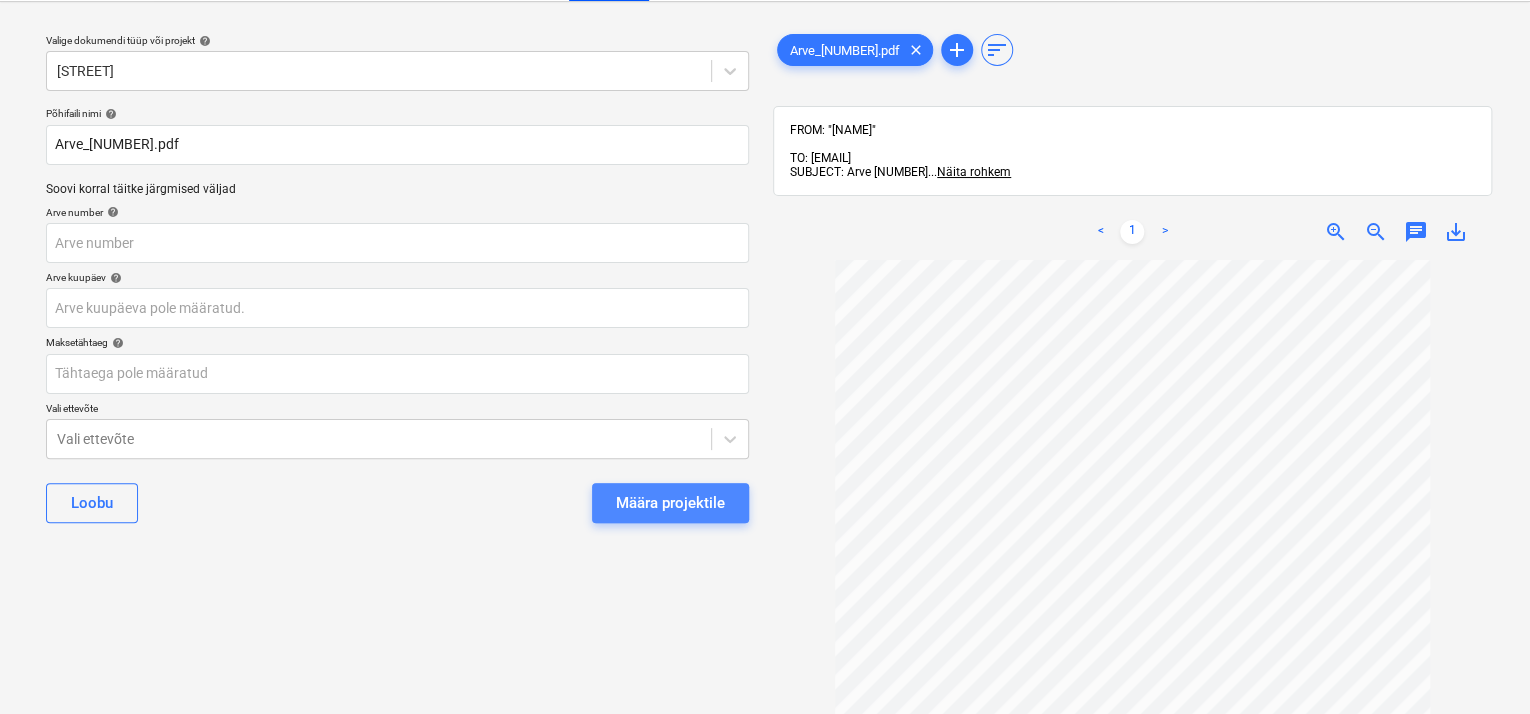 click on "Määra projektile" at bounding box center [670, 503] 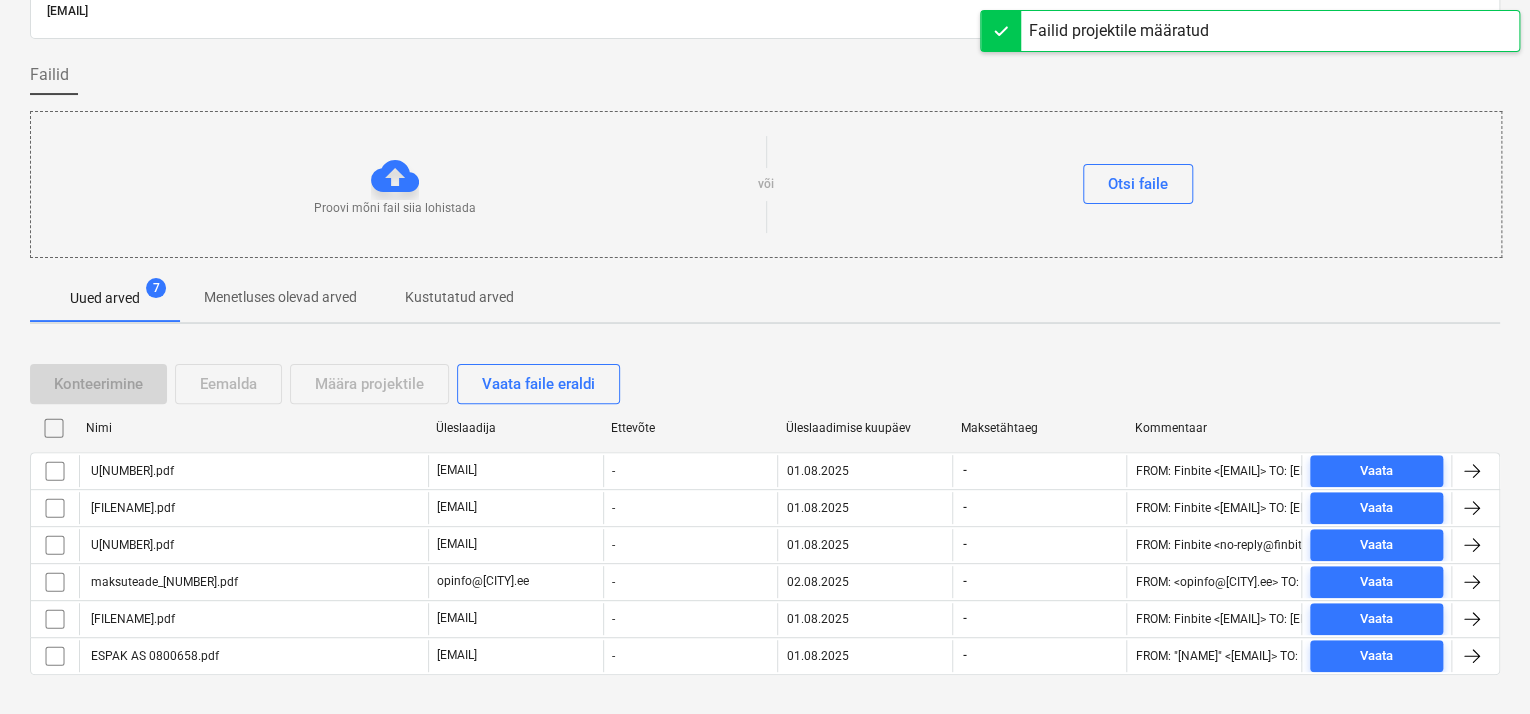 scroll, scrollTop: 134, scrollLeft: 0, axis: vertical 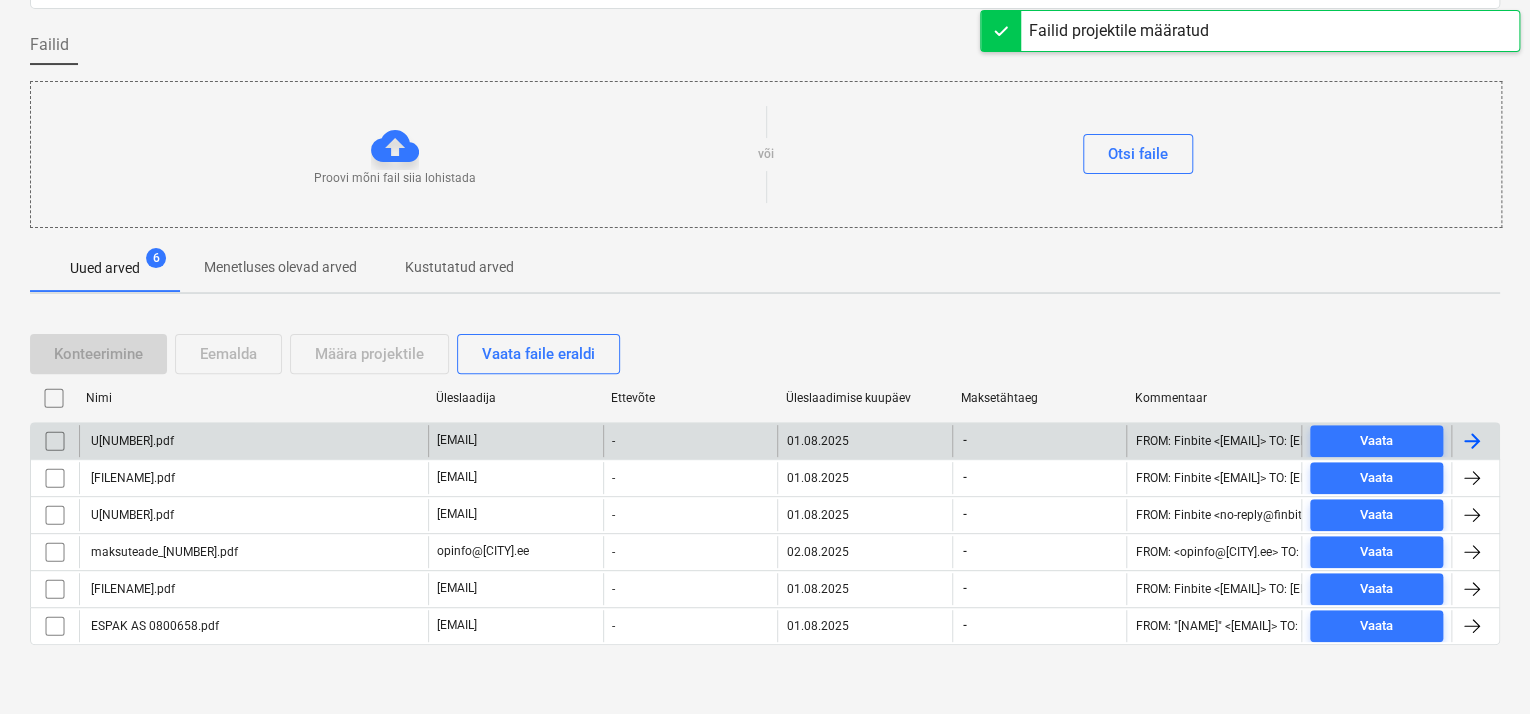 click on "U[NUMBER].pdf" at bounding box center (131, 441) 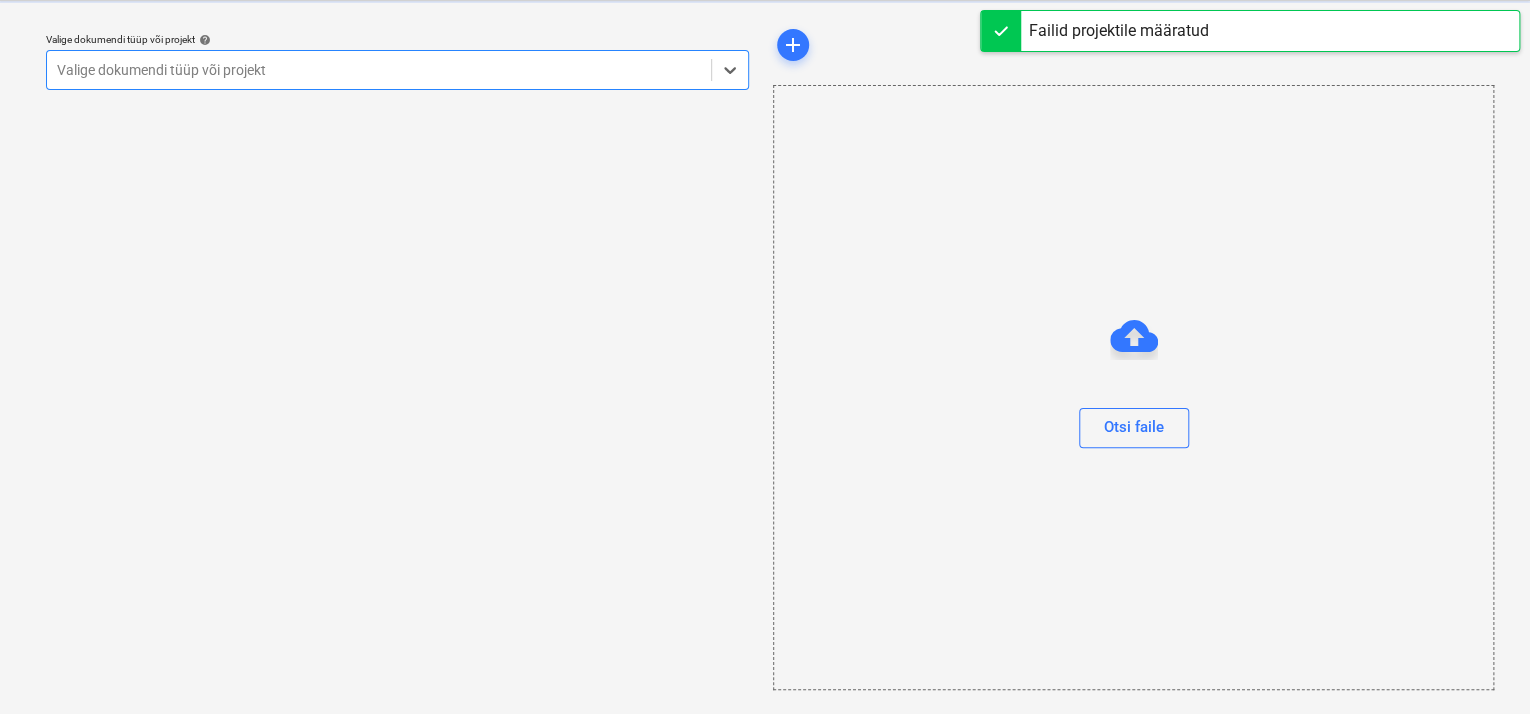 scroll, scrollTop: 49, scrollLeft: 0, axis: vertical 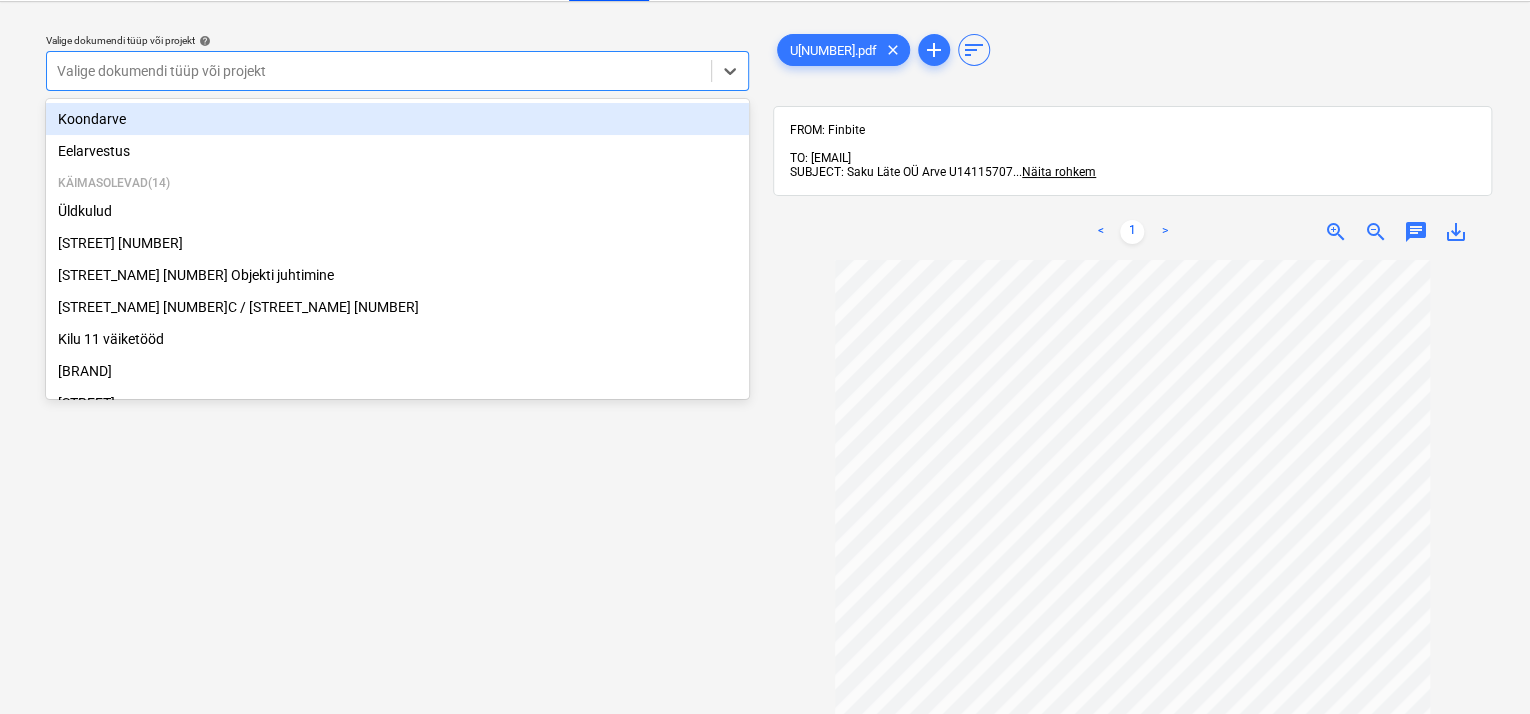 click at bounding box center (379, 71) 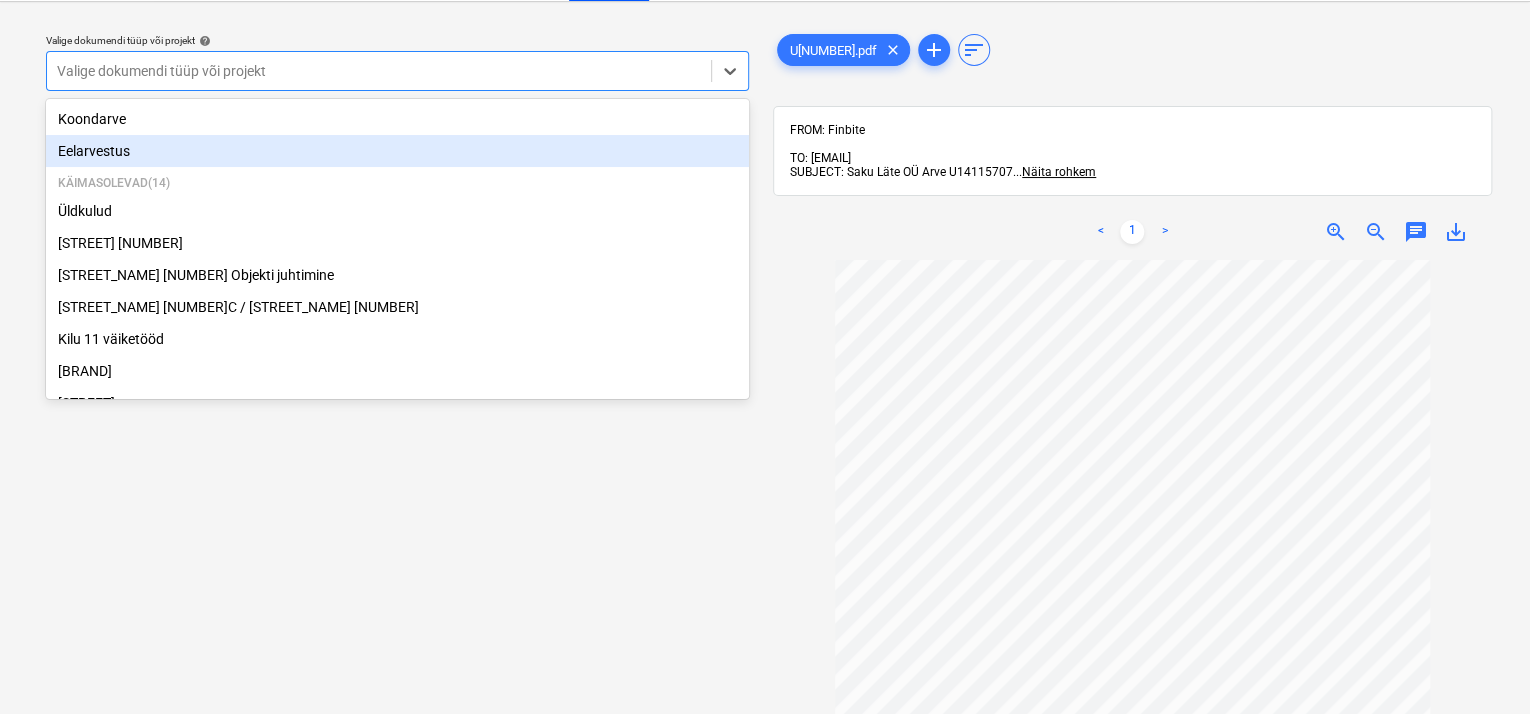 scroll, scrollTop: 369, scrollLeft: 0, axis: vertical 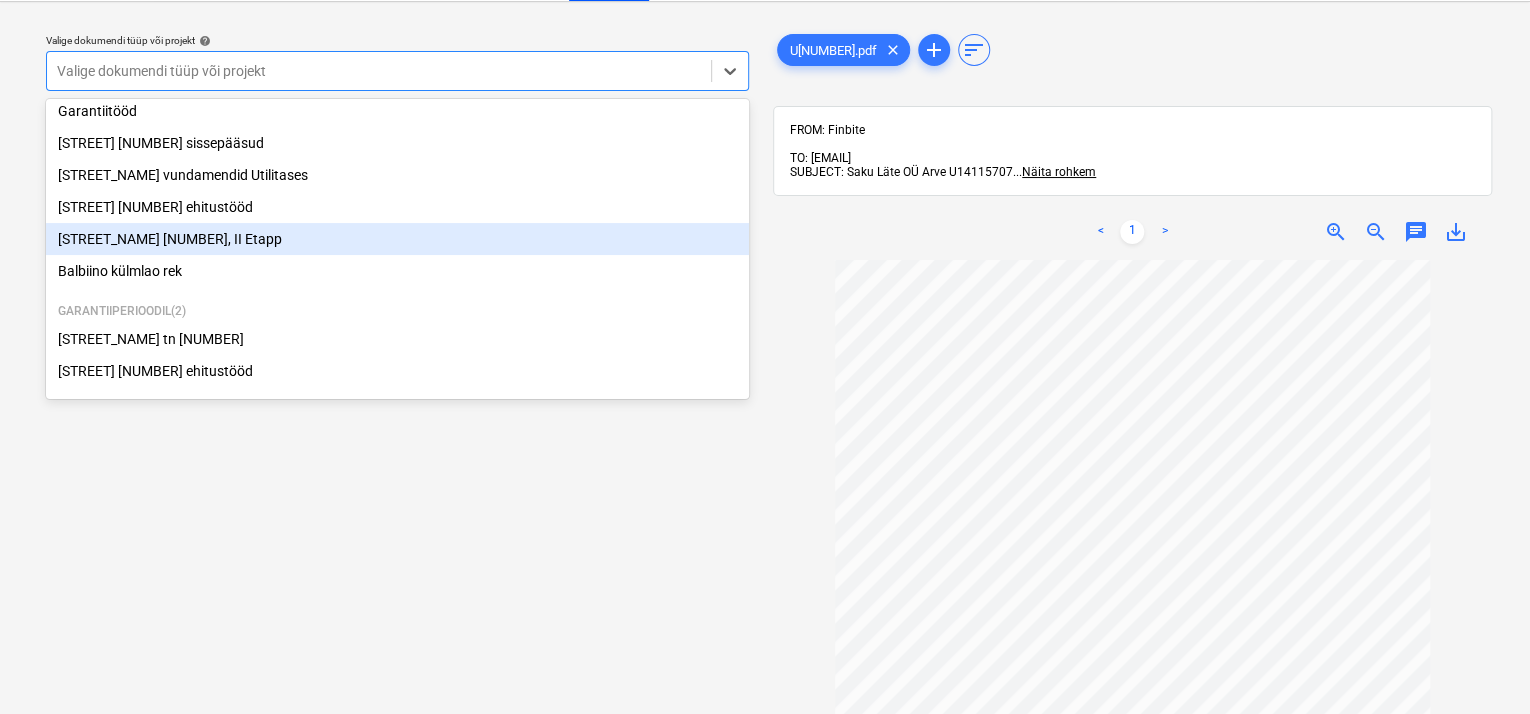 click on "[STREET_NAME] [NUMBER], II Etapp" at bounding box center (397, 239) 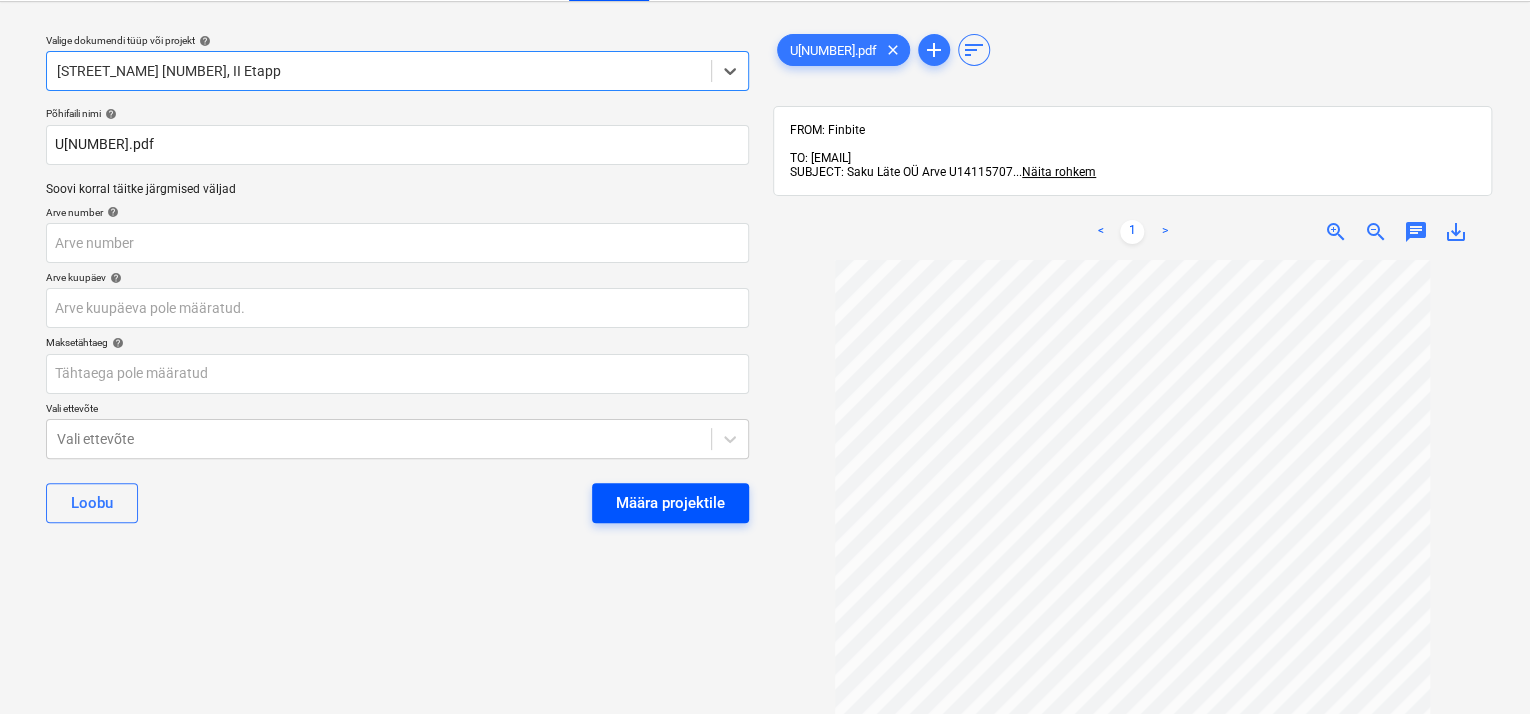 click on "Määra projektile" at bounding box center (670, 503) 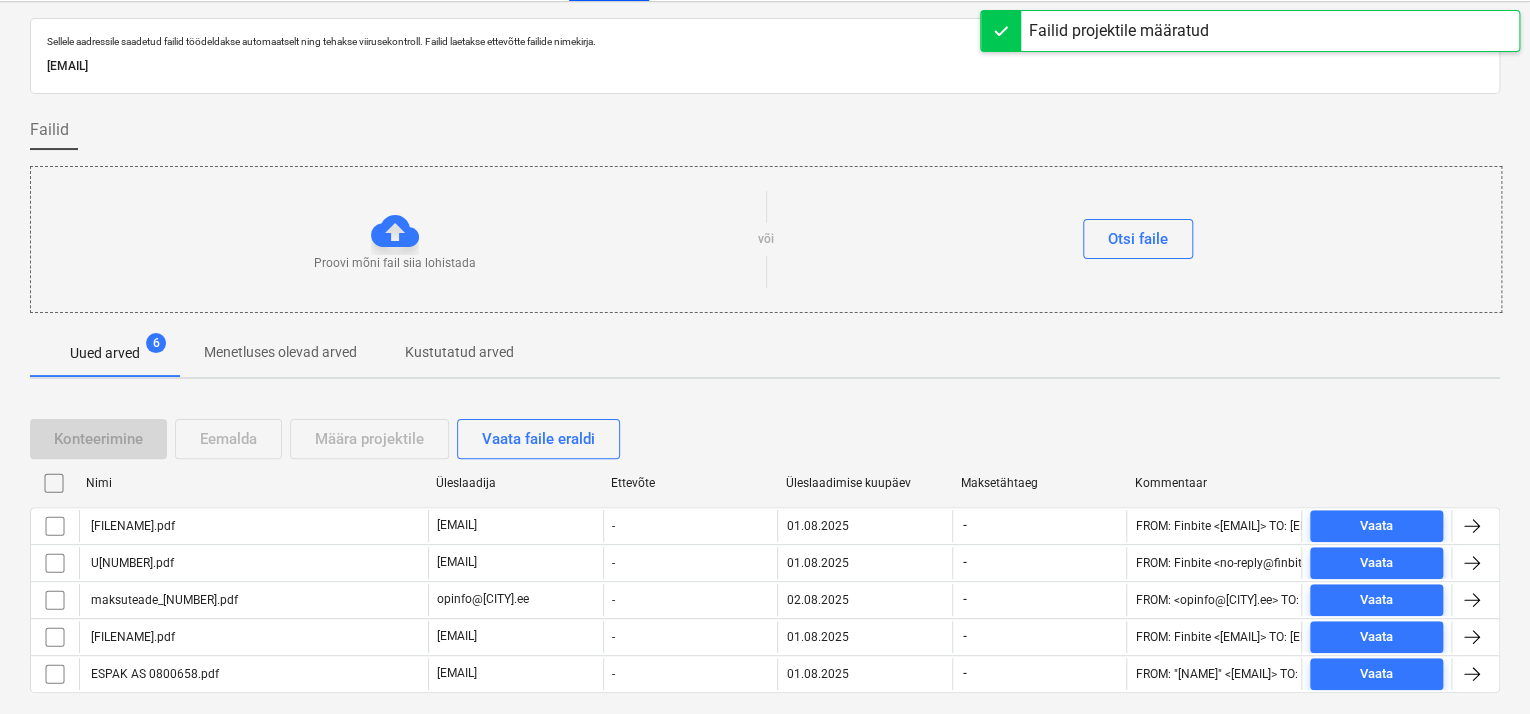 scroll, scrollTop: 97, scrollLeft: 0, axis: vertical 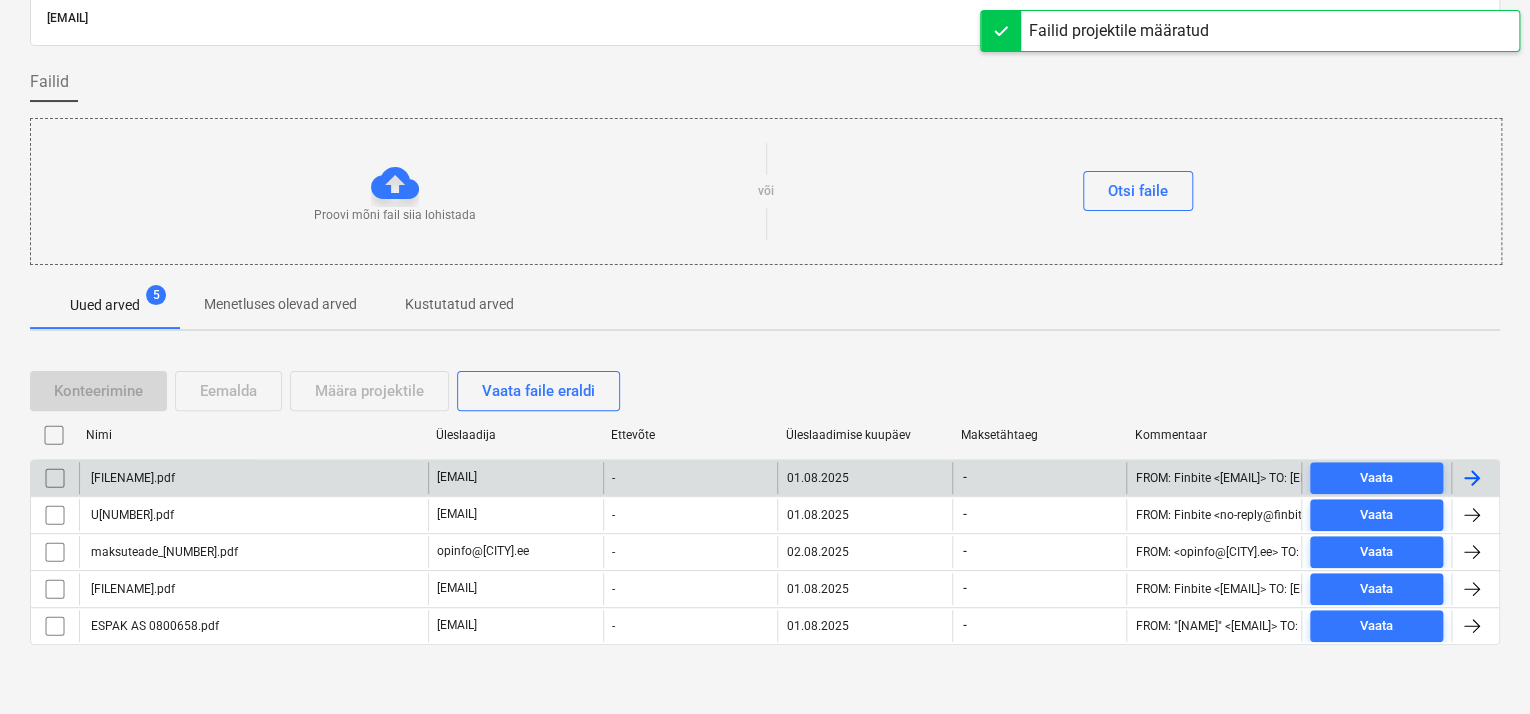 click on "[FILENAME].pdf" at bounding box center [253, 478] 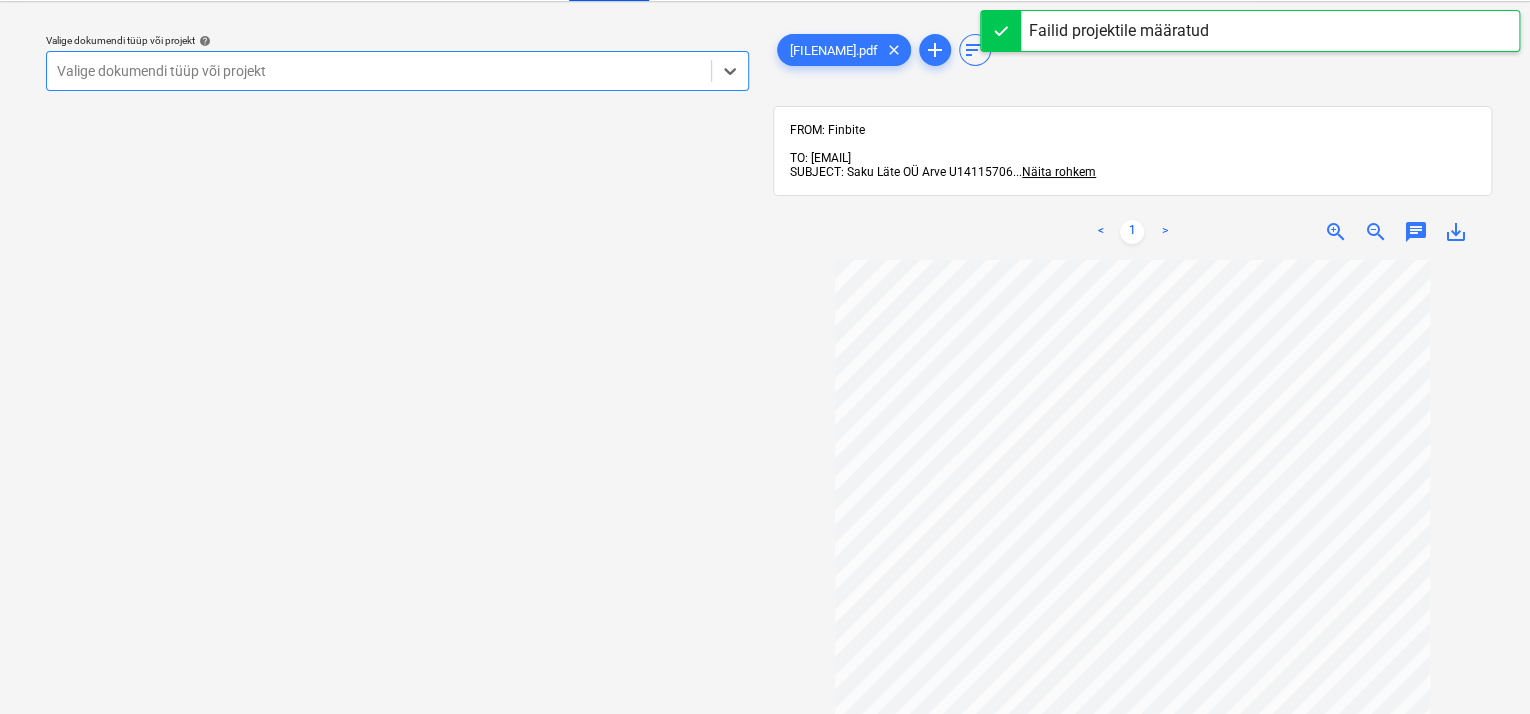 click at bounding box center (379, 71) 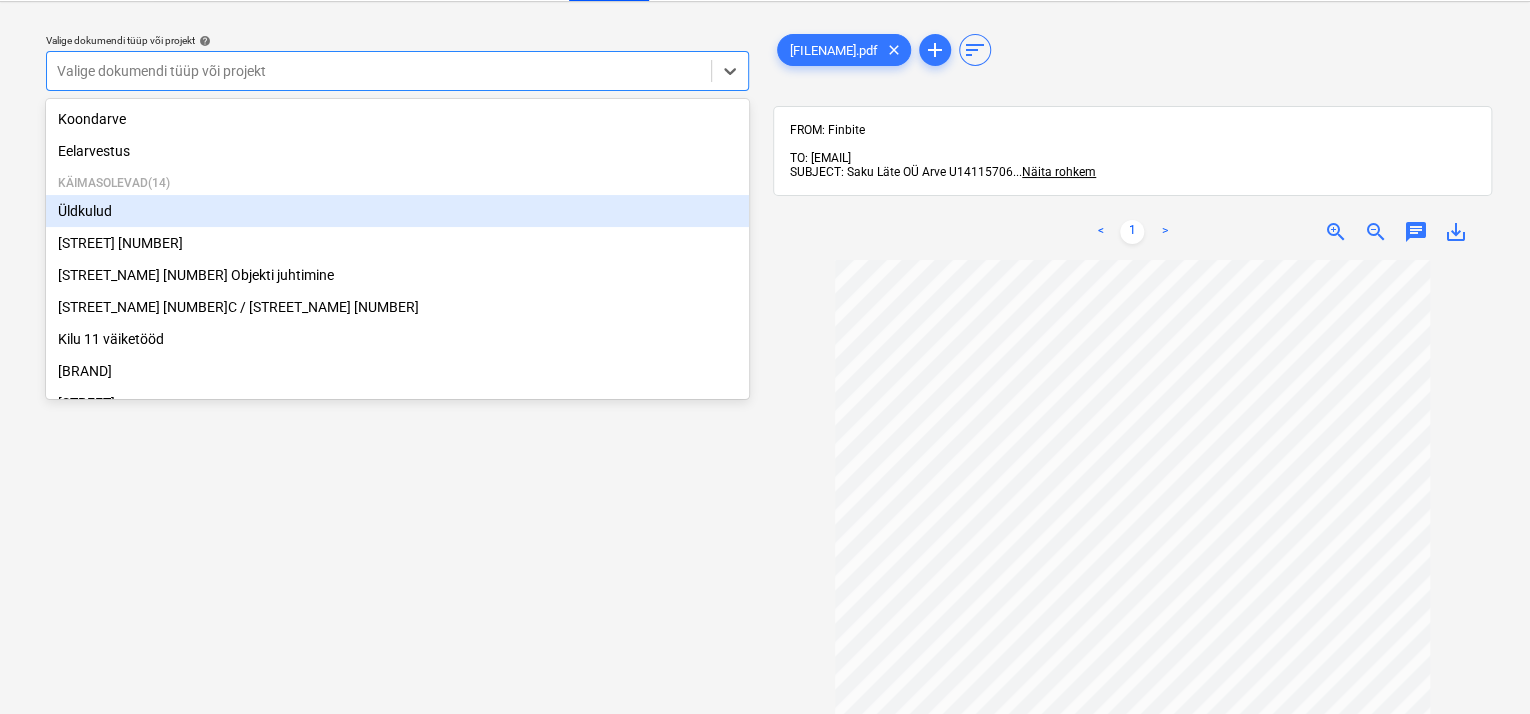 scroll, scrollTop: 369, scrollLeft: 0, axis: vertical 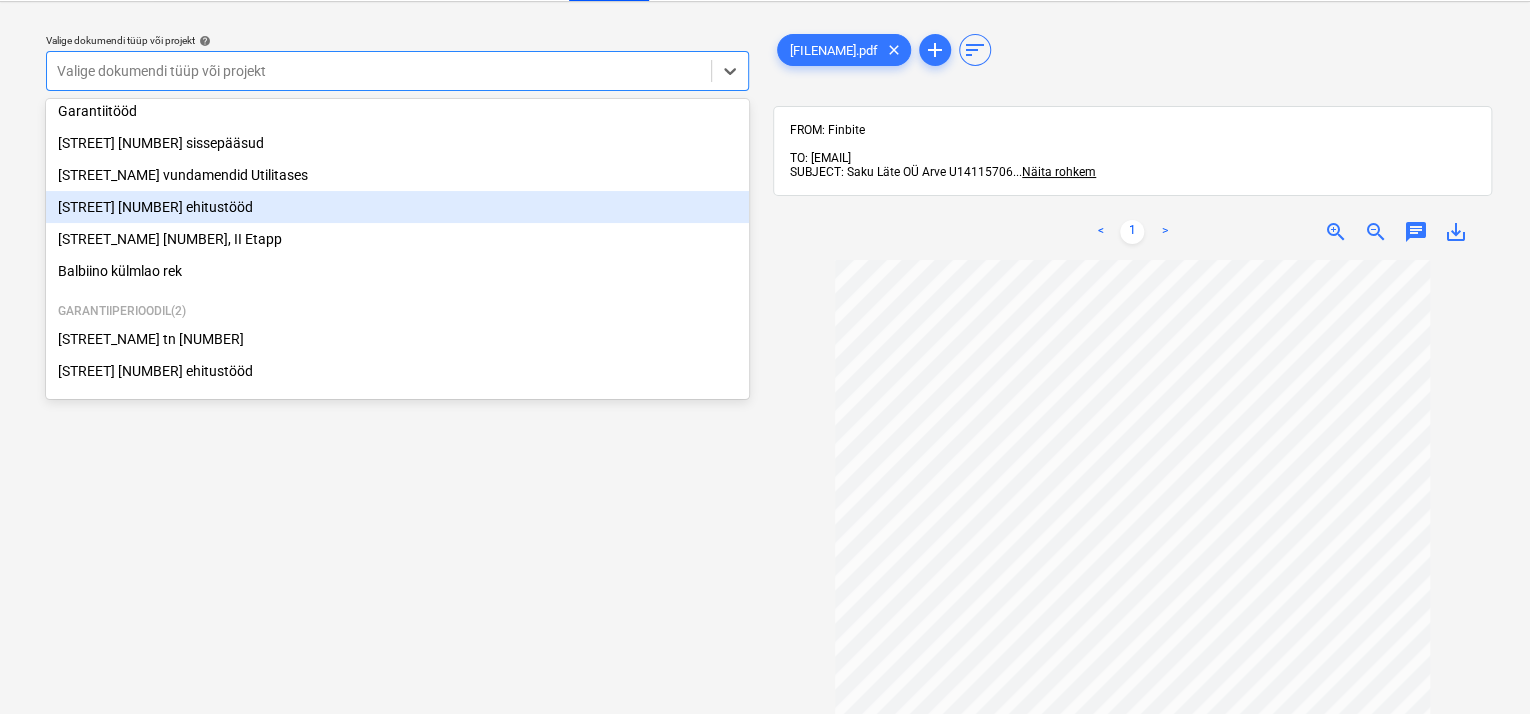 click on "[STREET] [NUMBER] ehitustööd" at bounding box center [397, 207] 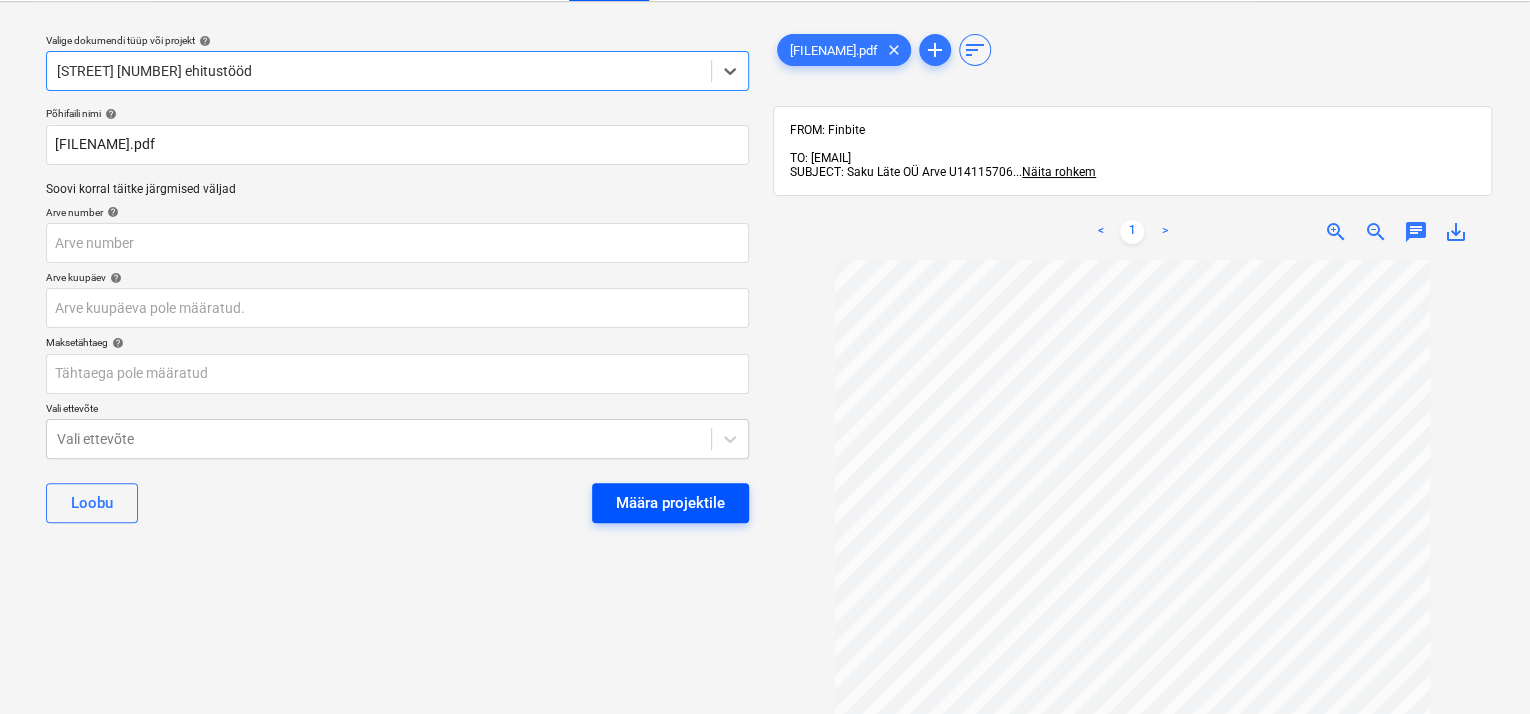 click on "Määra projektile" at bounding box center [670, 503] 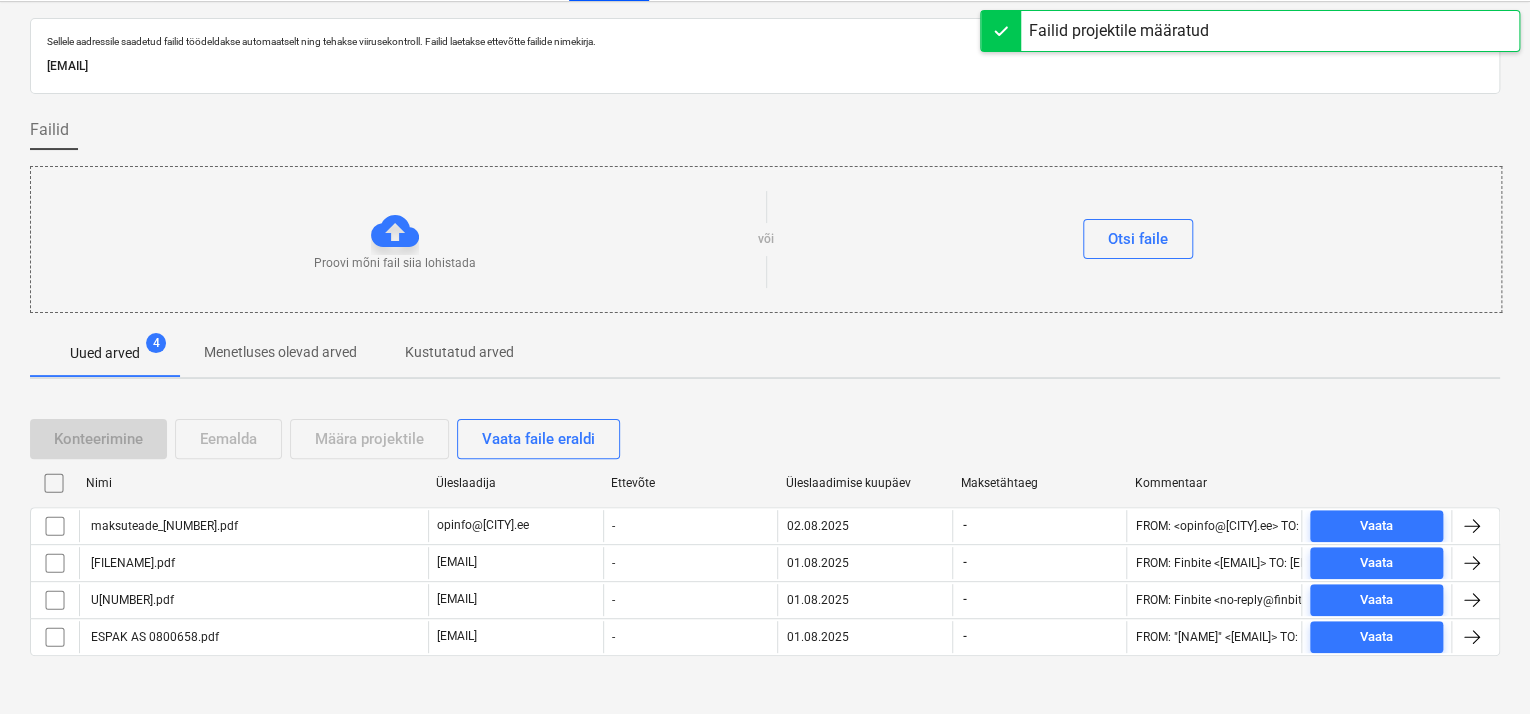 scroll, scrollTop: 60, scrollLeft: 0, axis: vertical 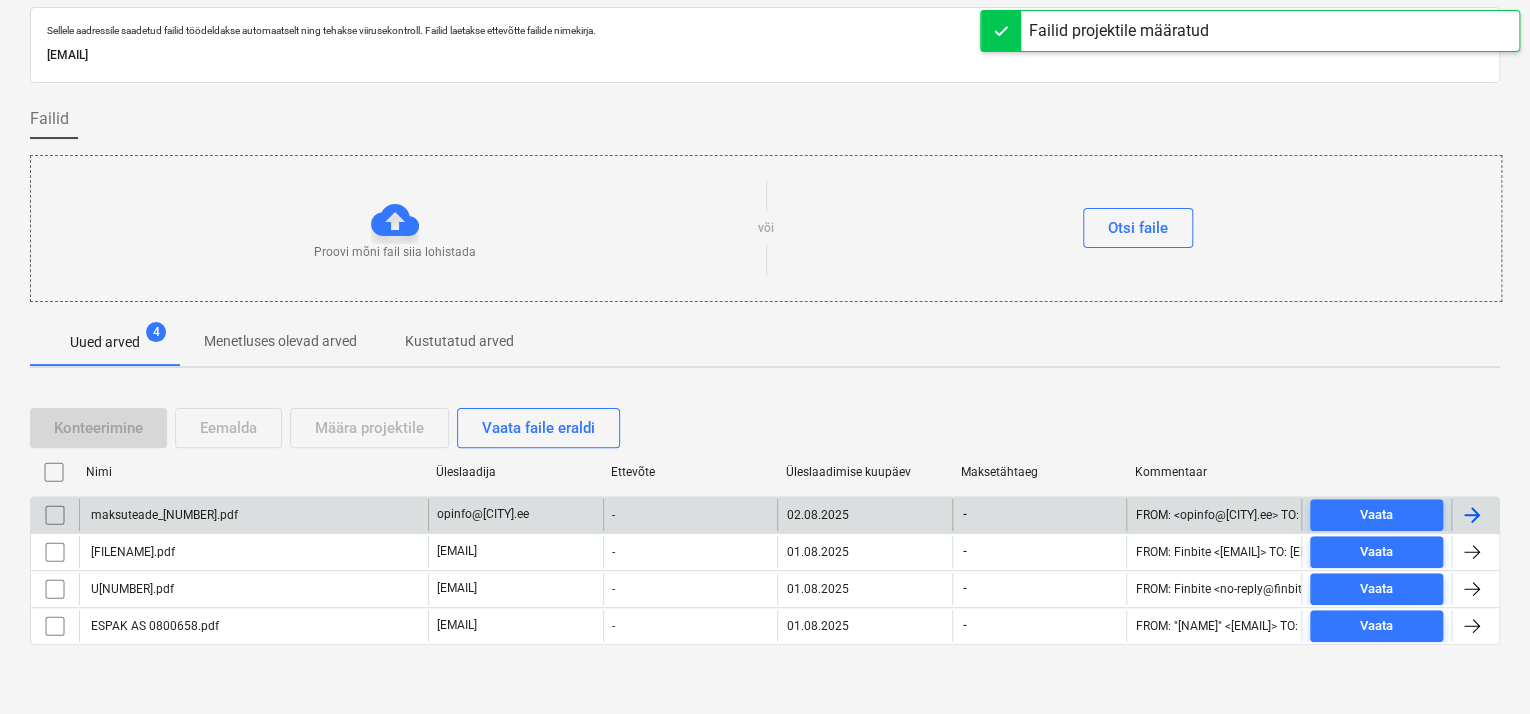 click on "maksuteade_[NUMBER].pdf" at bounding box center (253, 515) 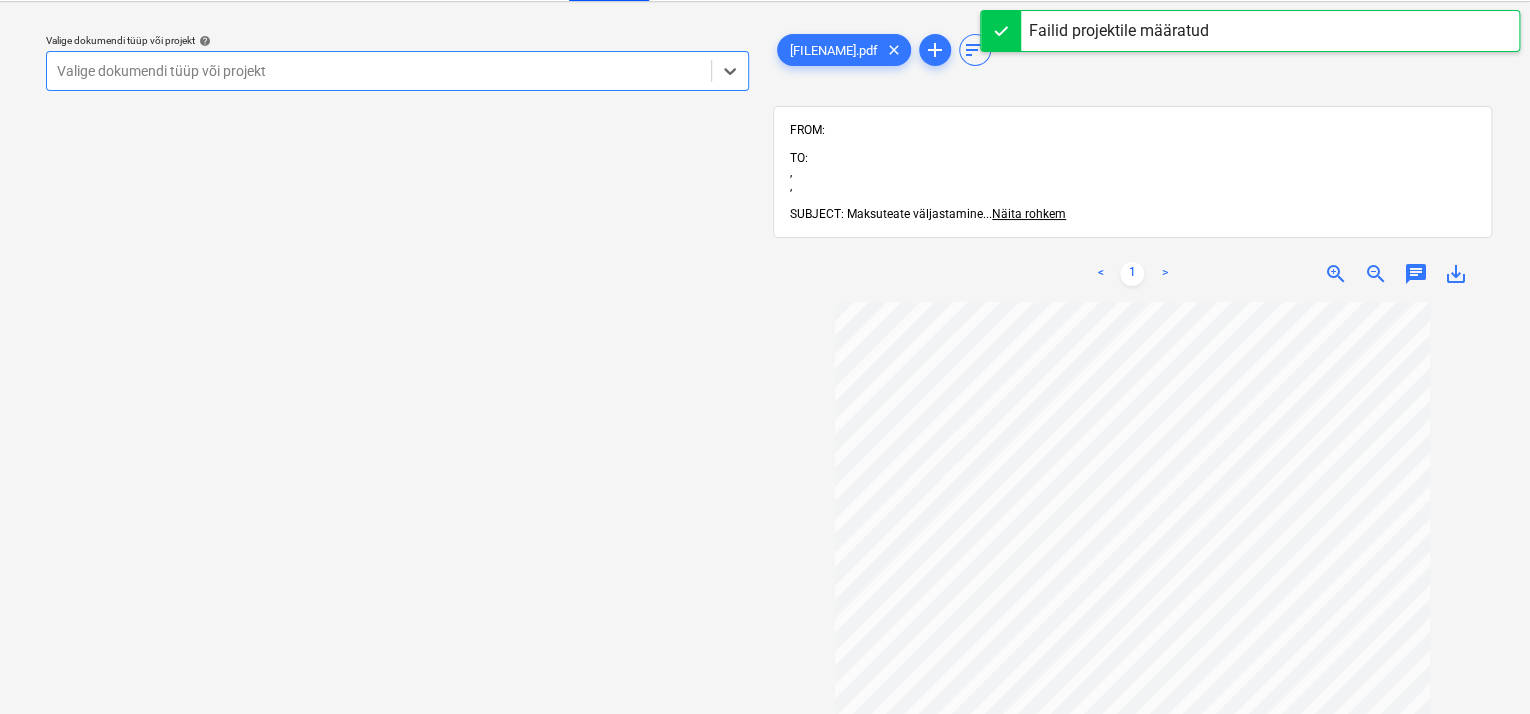 click at bounding box center [379, 71] 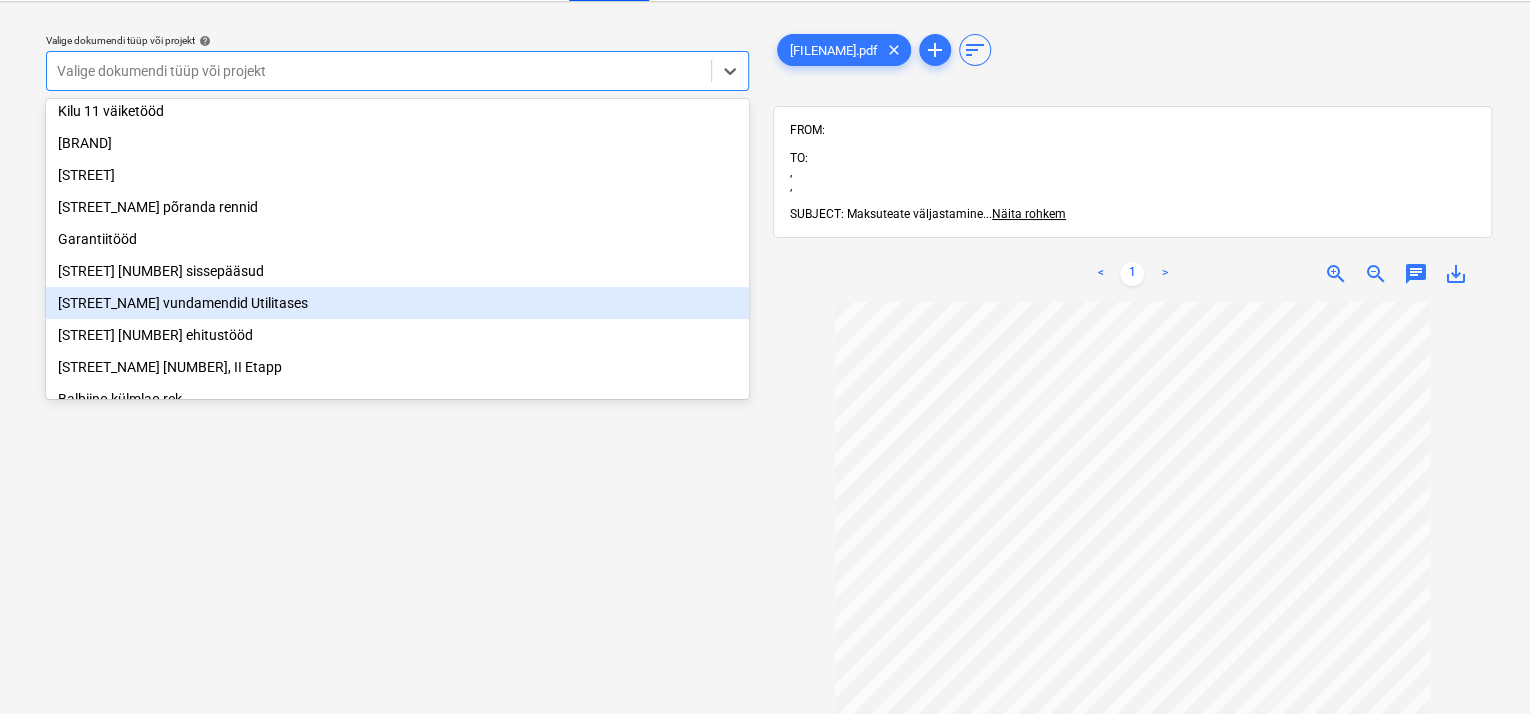 scroll, scrollTop: 200, scrollLeft: 0, axis: vertical 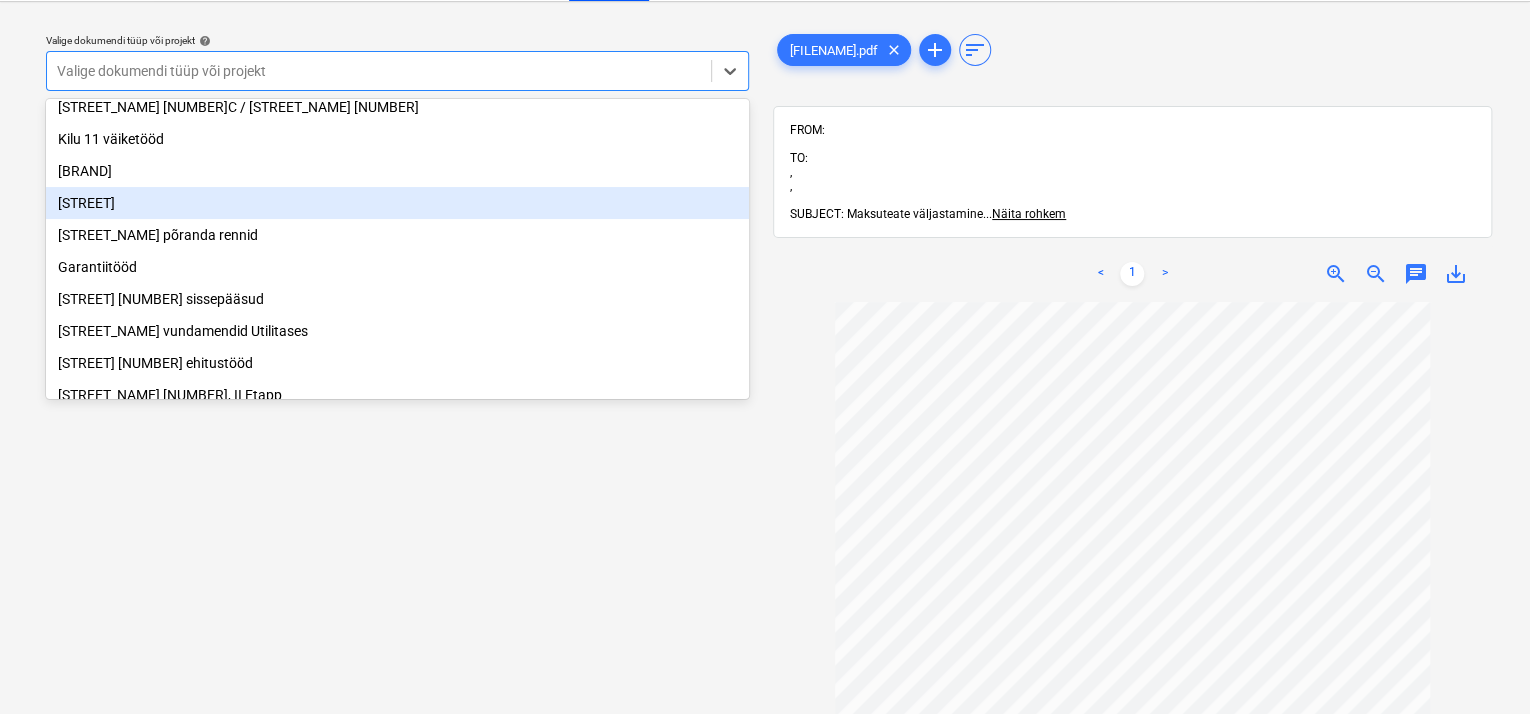click on "[STREET]" at bounding box center [397, 203] 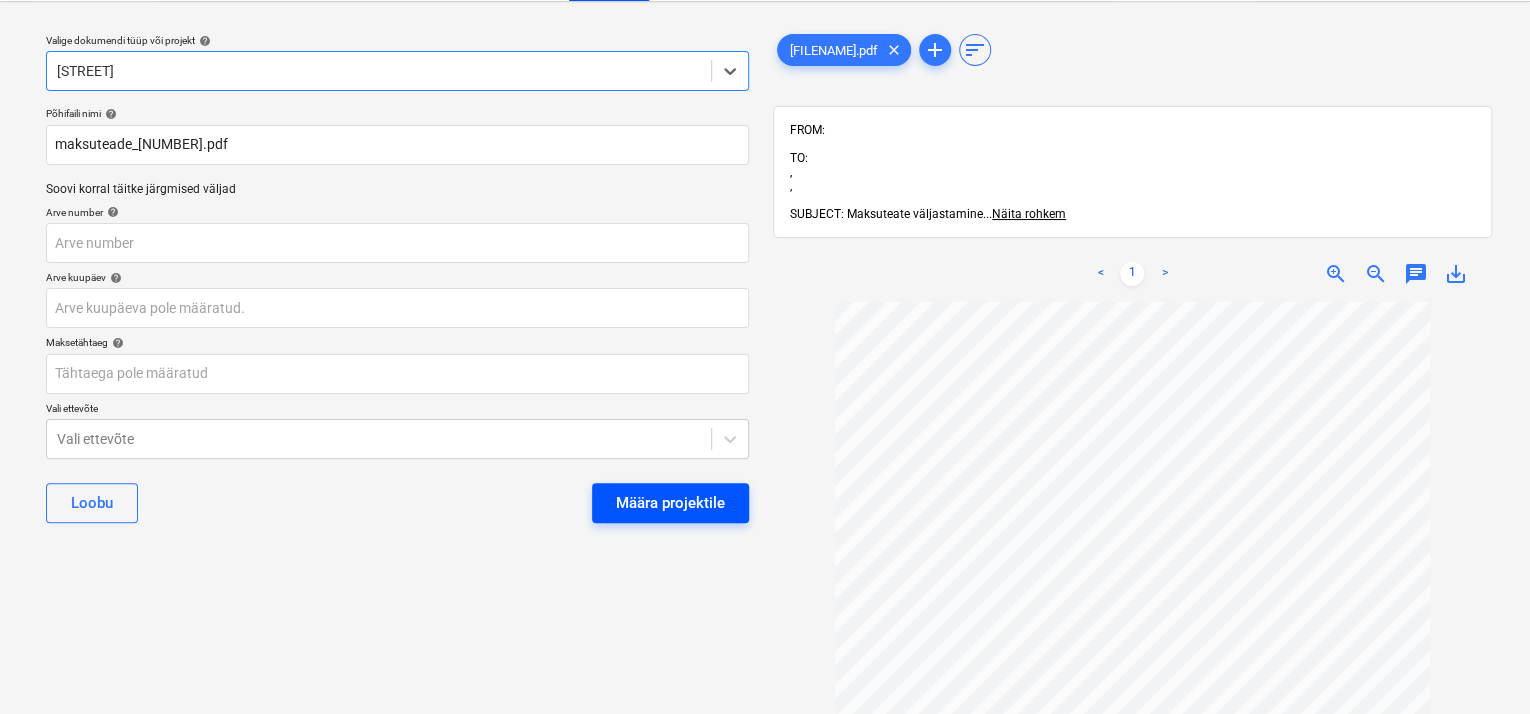 click on "Määra projektile" at bounding box center (670, 503) 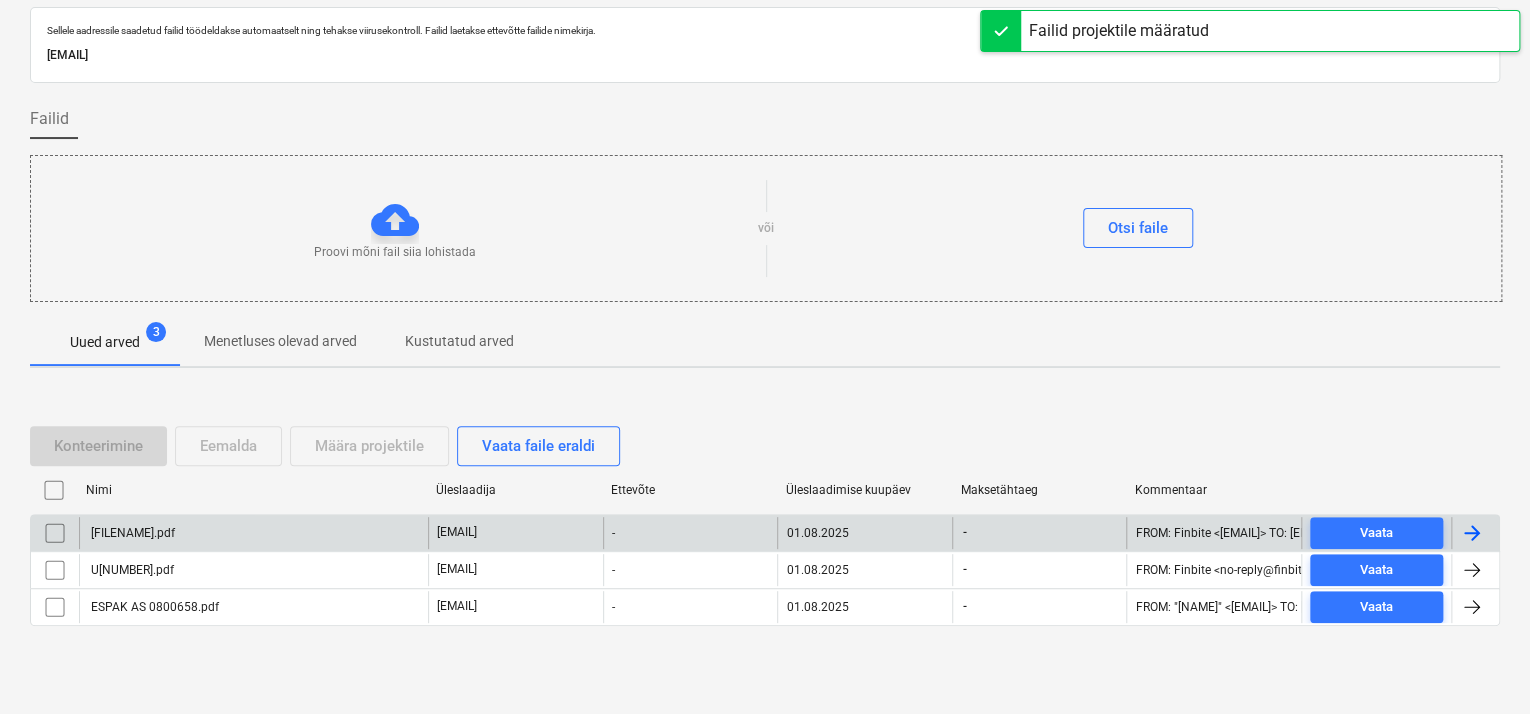 click on "[FILENAME].pdf" at bounding box center (253, 533) 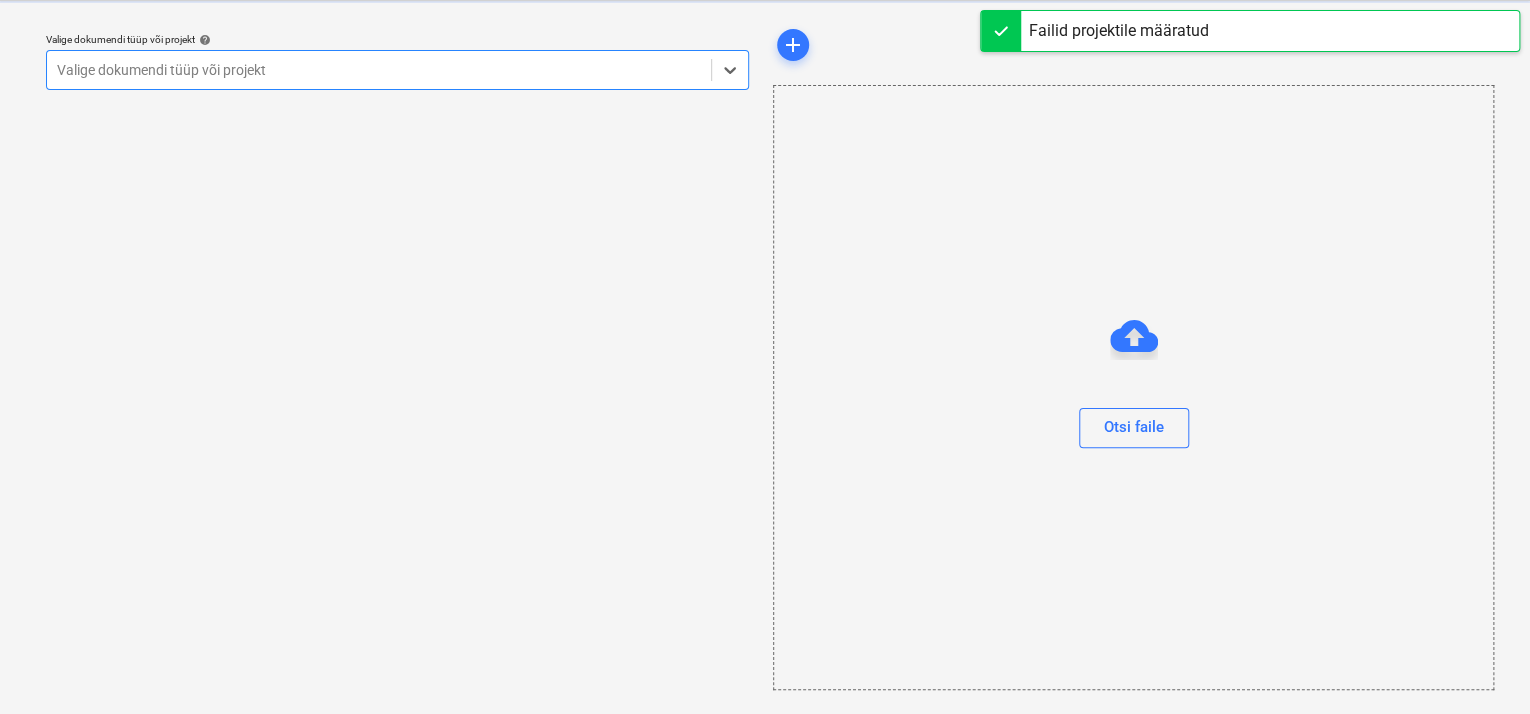 scroll, scrollTop: 49, scrollLeft: 0, axis: vertical 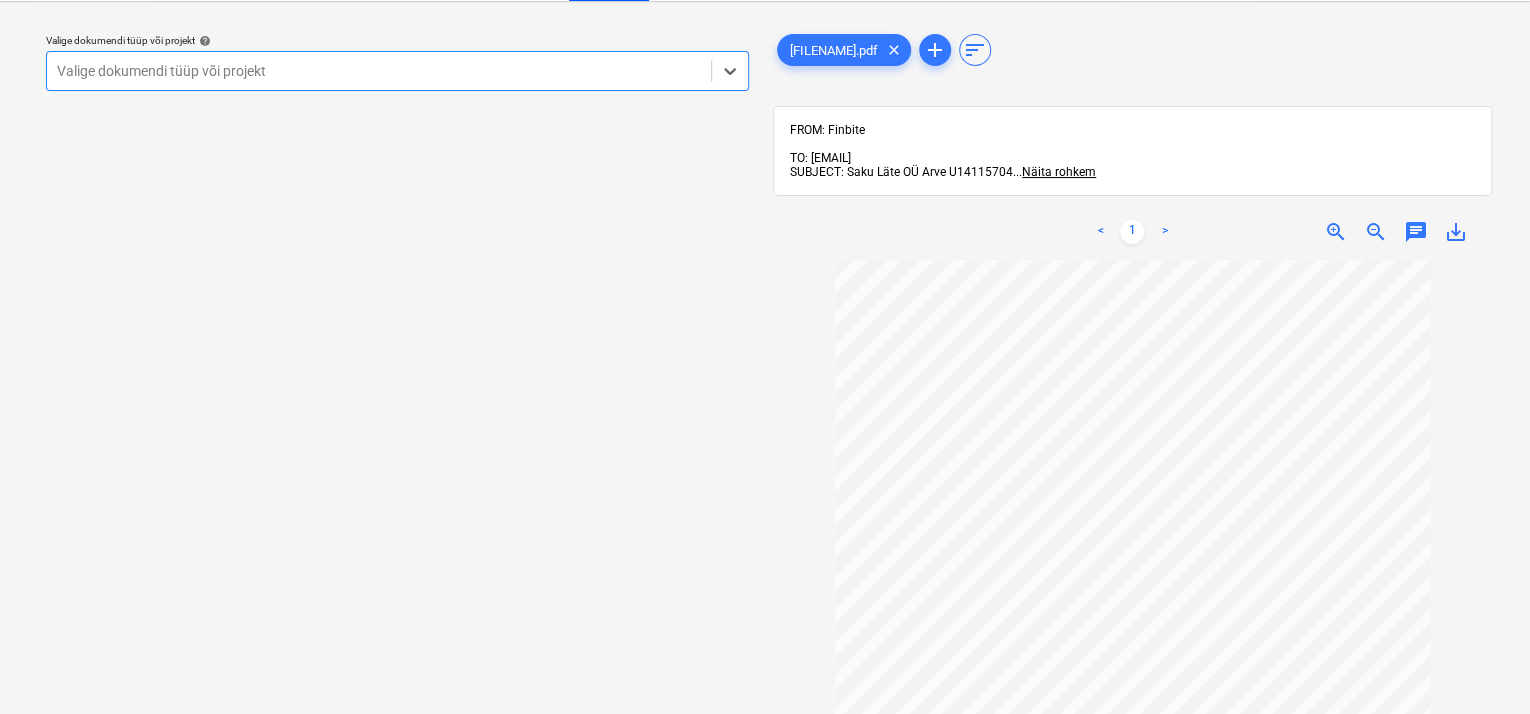 click at bounding box center [379, 71] 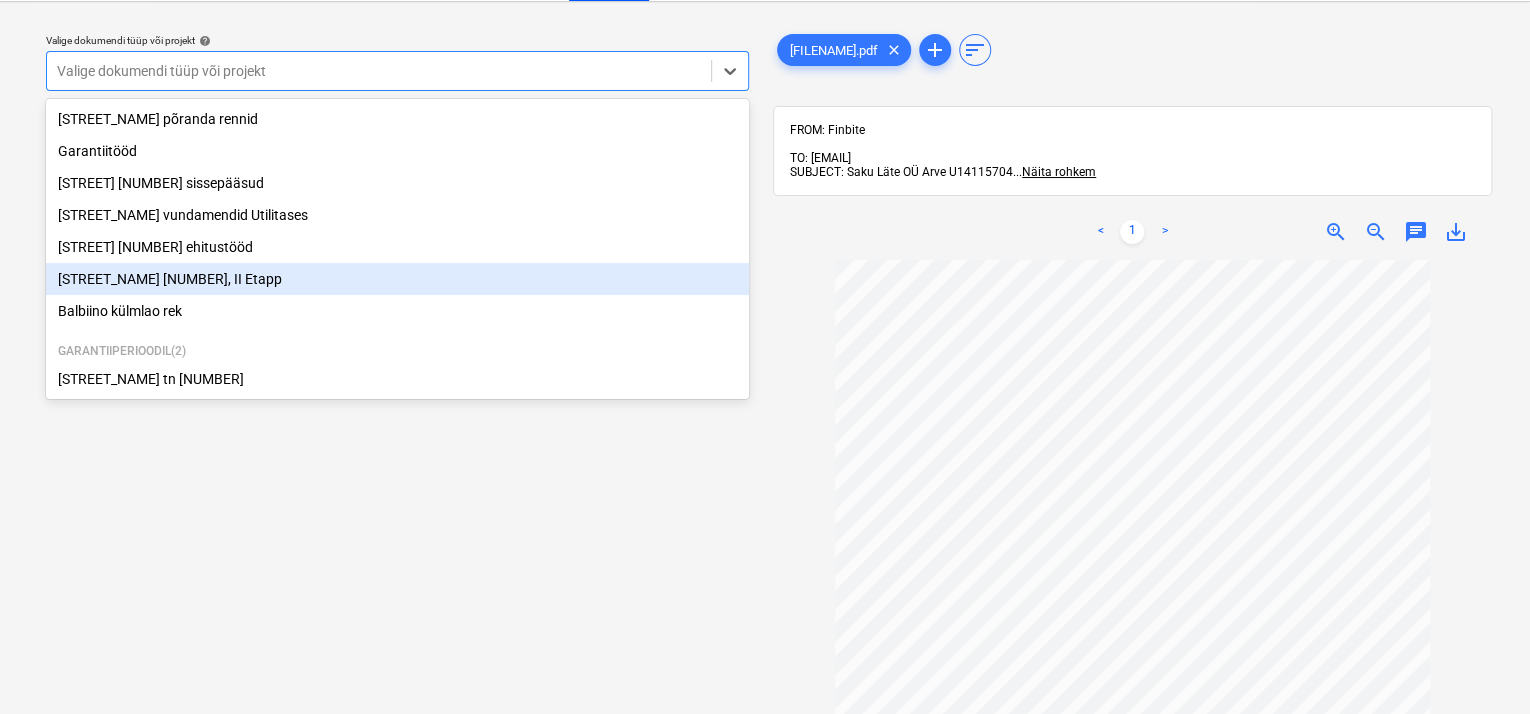 scroll, scrollTop: 270, scrollLeft: 0, axis: vertical 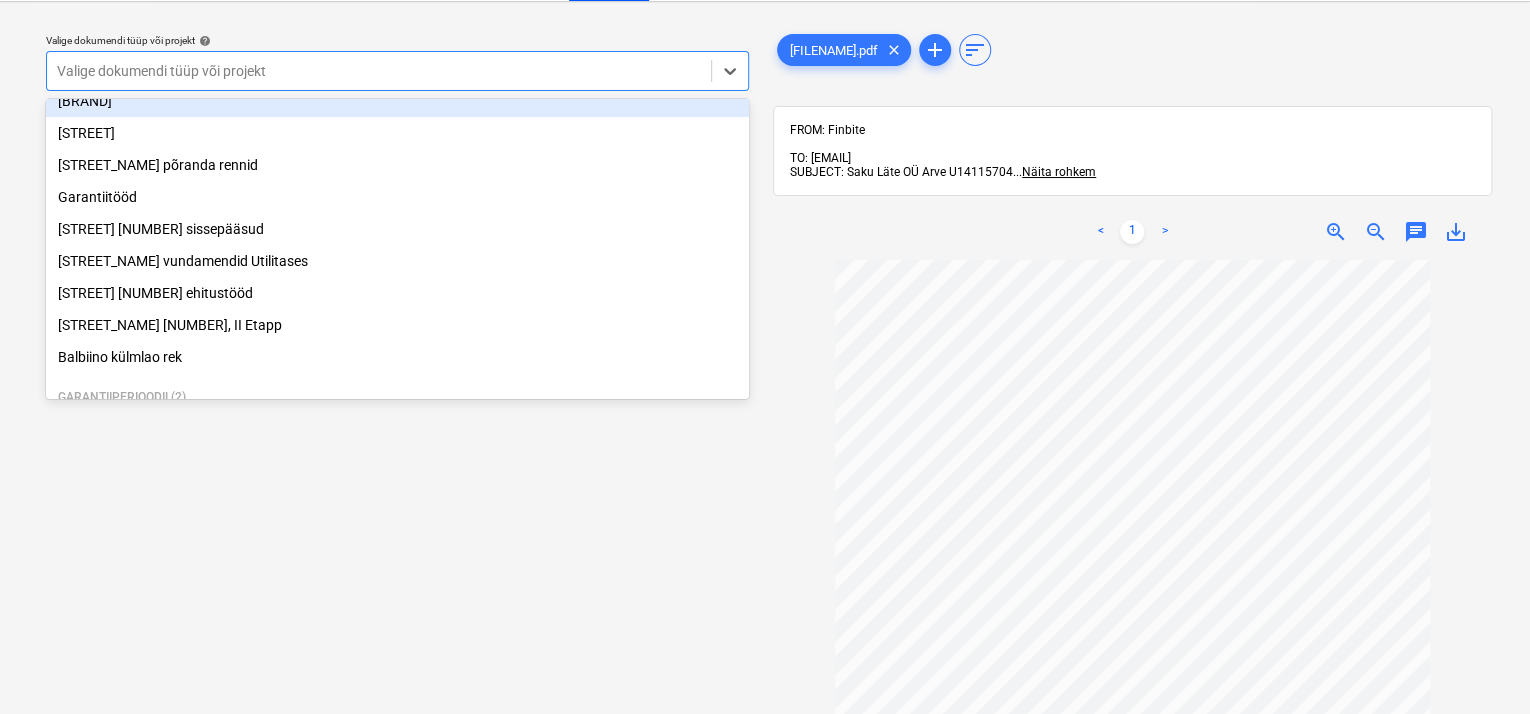 click on "[BRAND]" at bounding box center (397, 101) 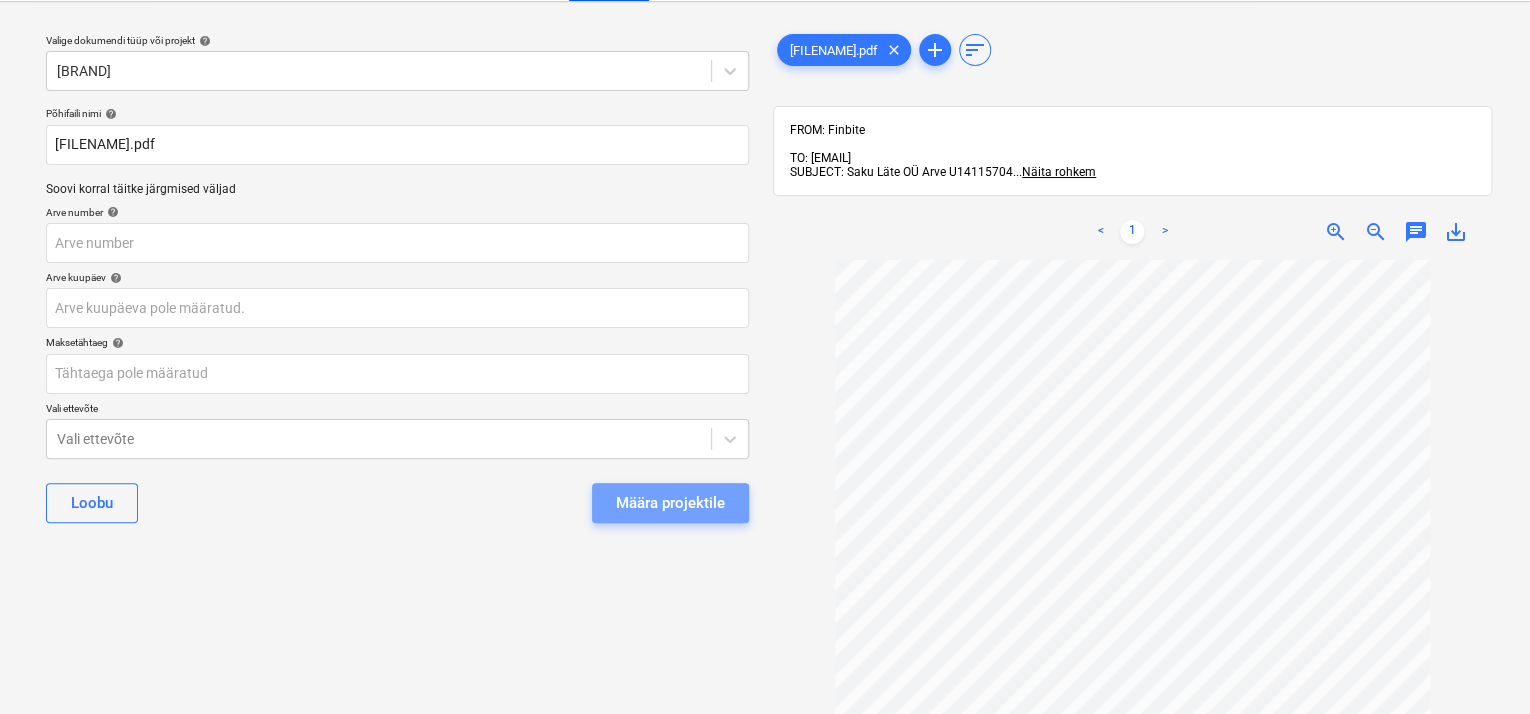 click on "Määra projektile" at bounding box center (670, 503) 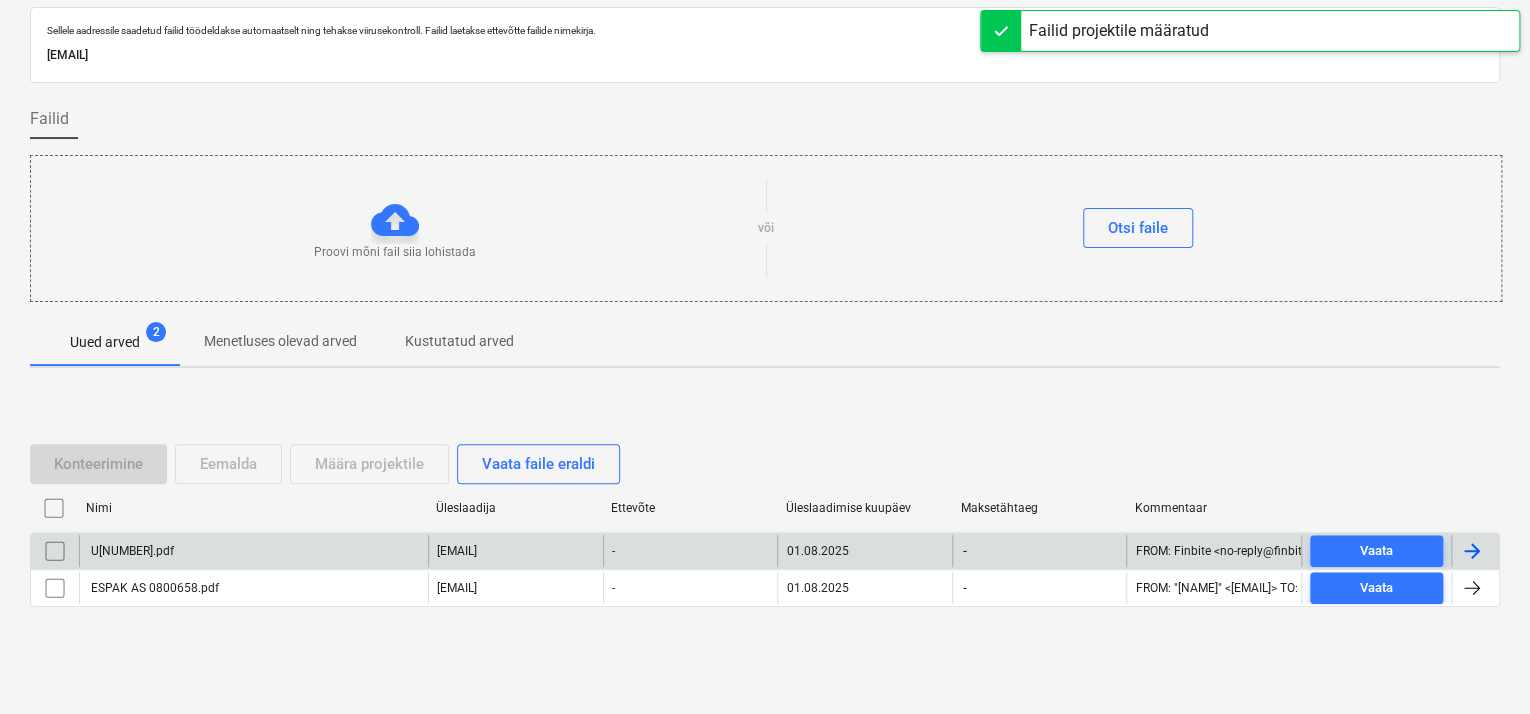 click on "U[NUMBER].pdf" at bounding box center (253, 551) 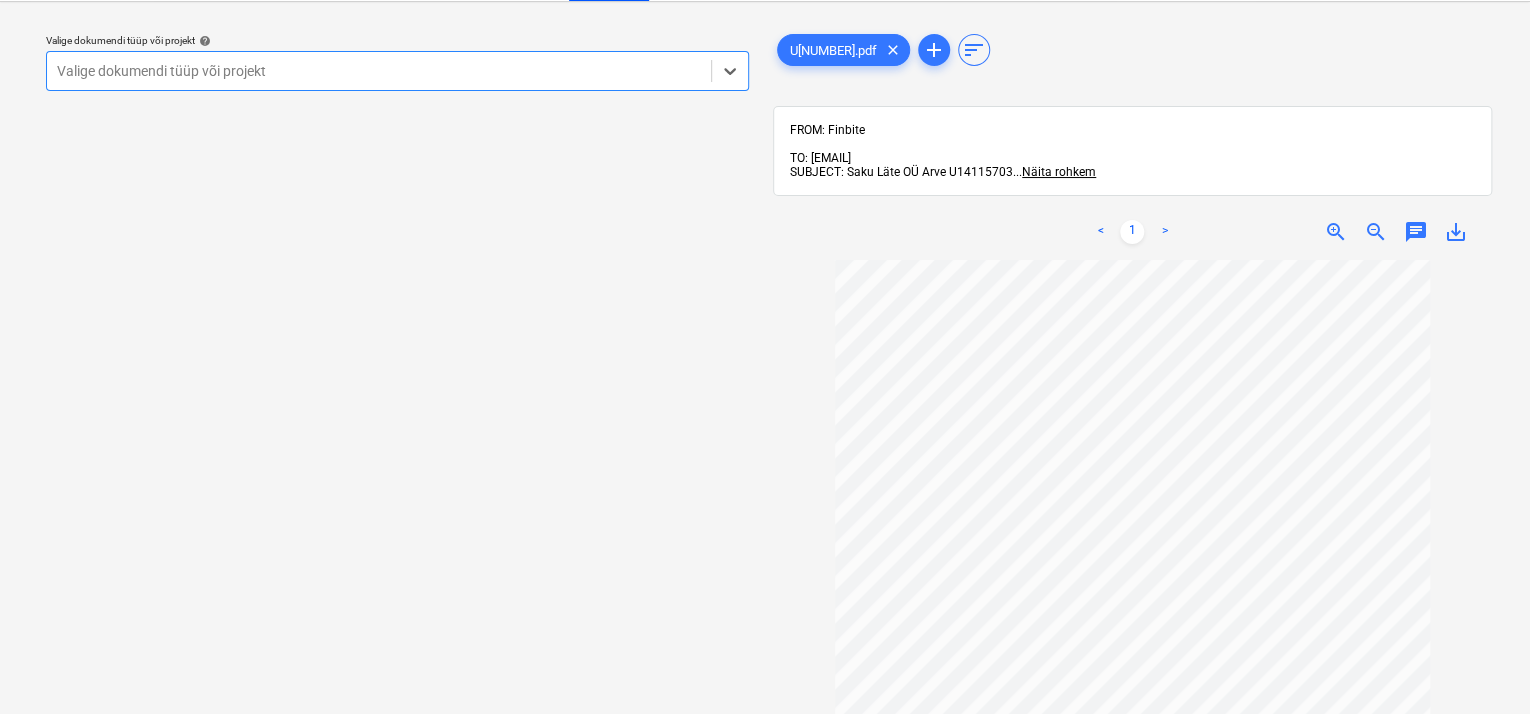 drag, startPoint x: 429, startPoint y: 62, endPoint x: 413, endPoint y: 73, distance: 19.416489 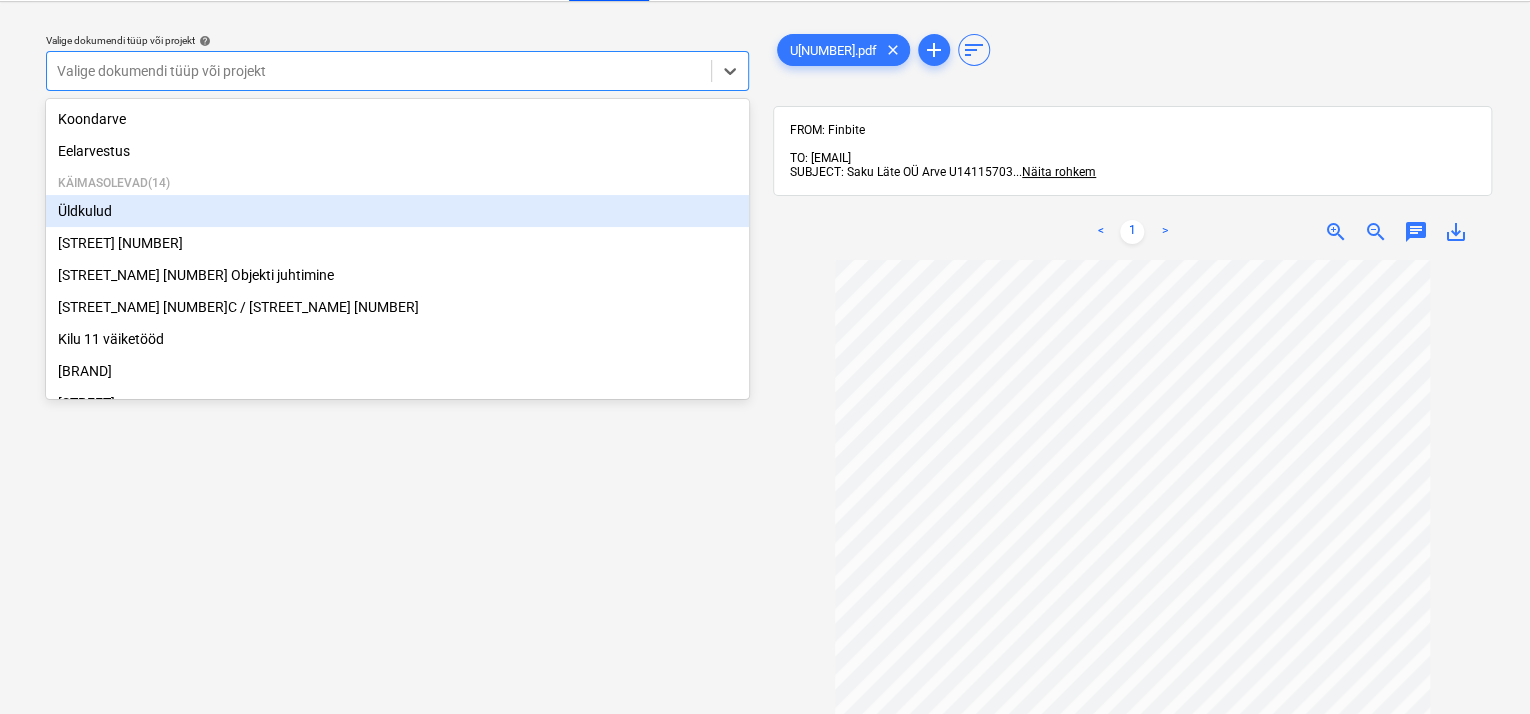 click on "Üldkulud" at bounding box center [397, 211] 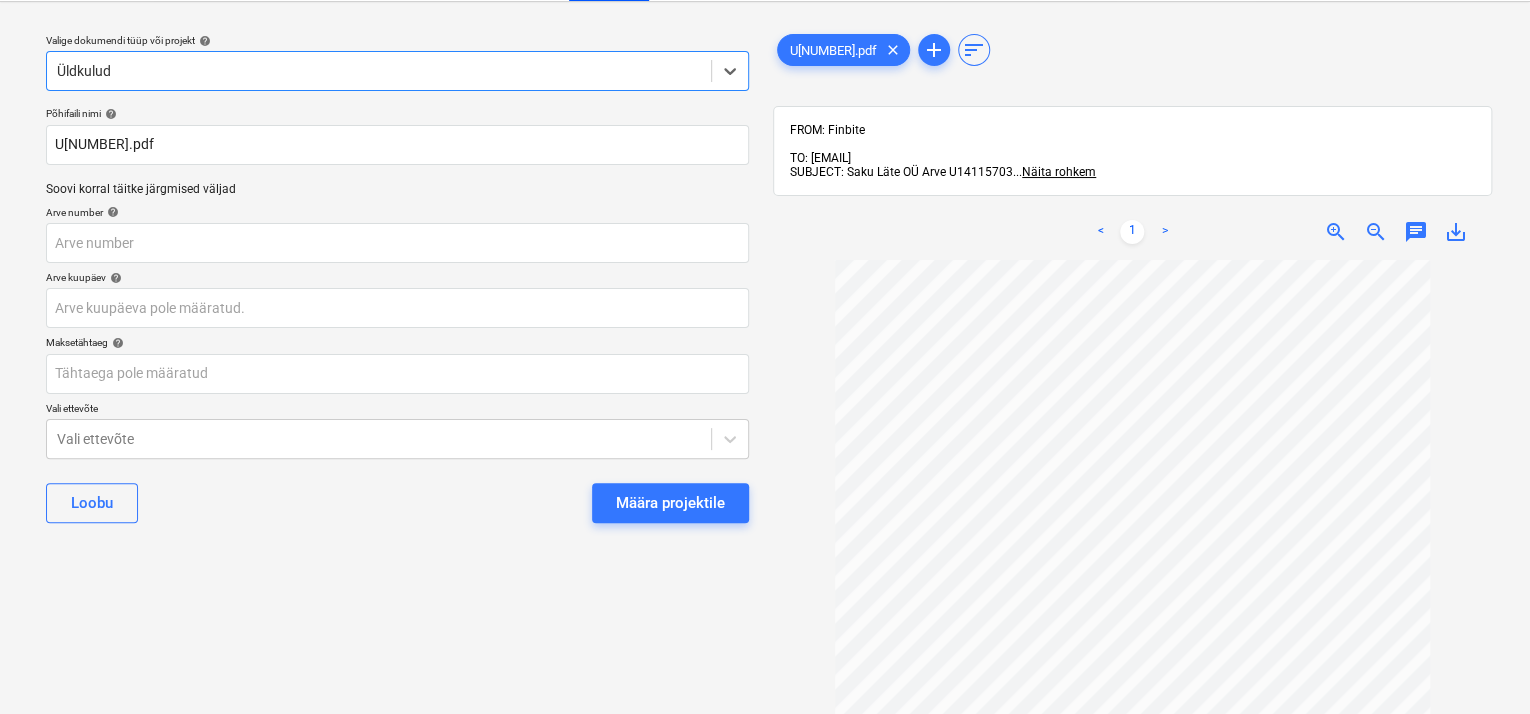 click on "Määra projektile" at bounding box center [670, 503] 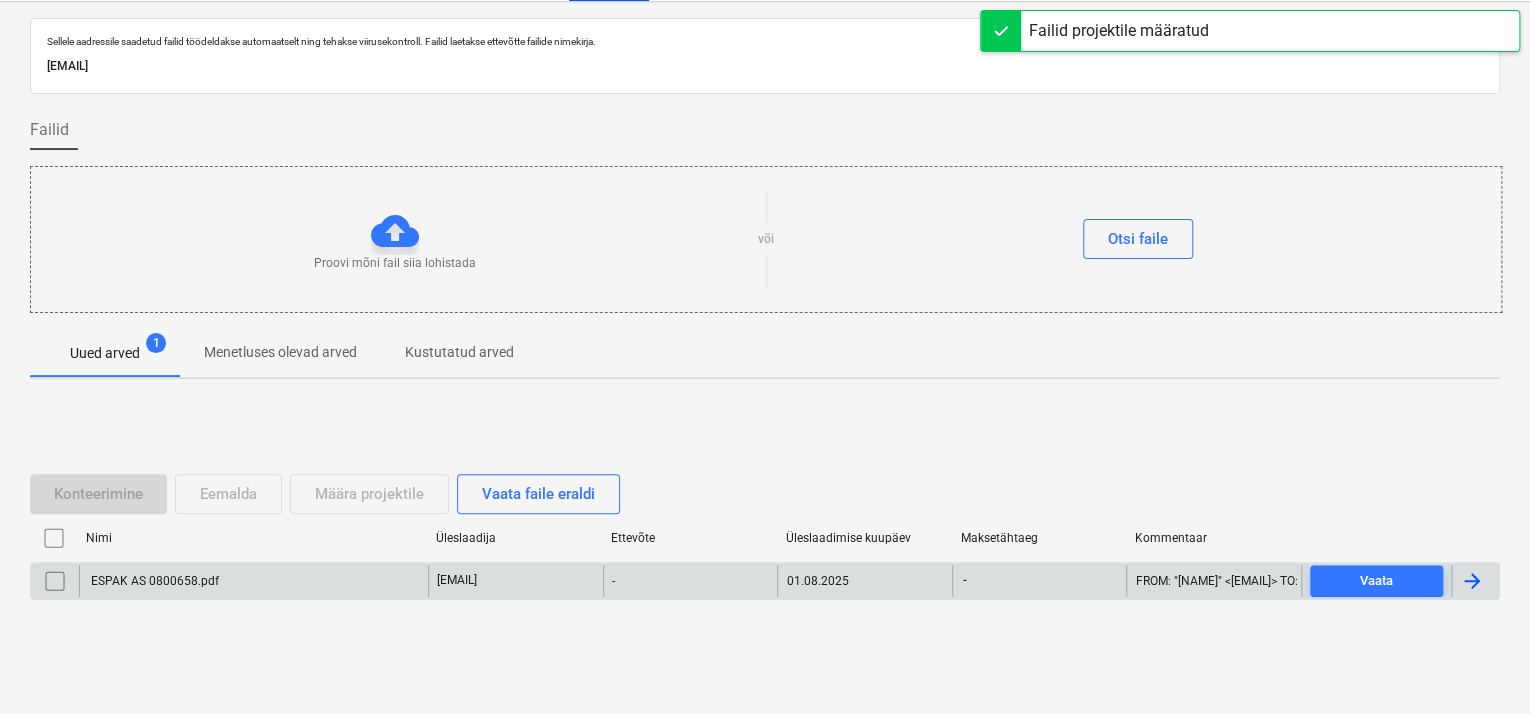 click on "ESPAK AS 0800658.pdf" at bounding box center (153, 581) 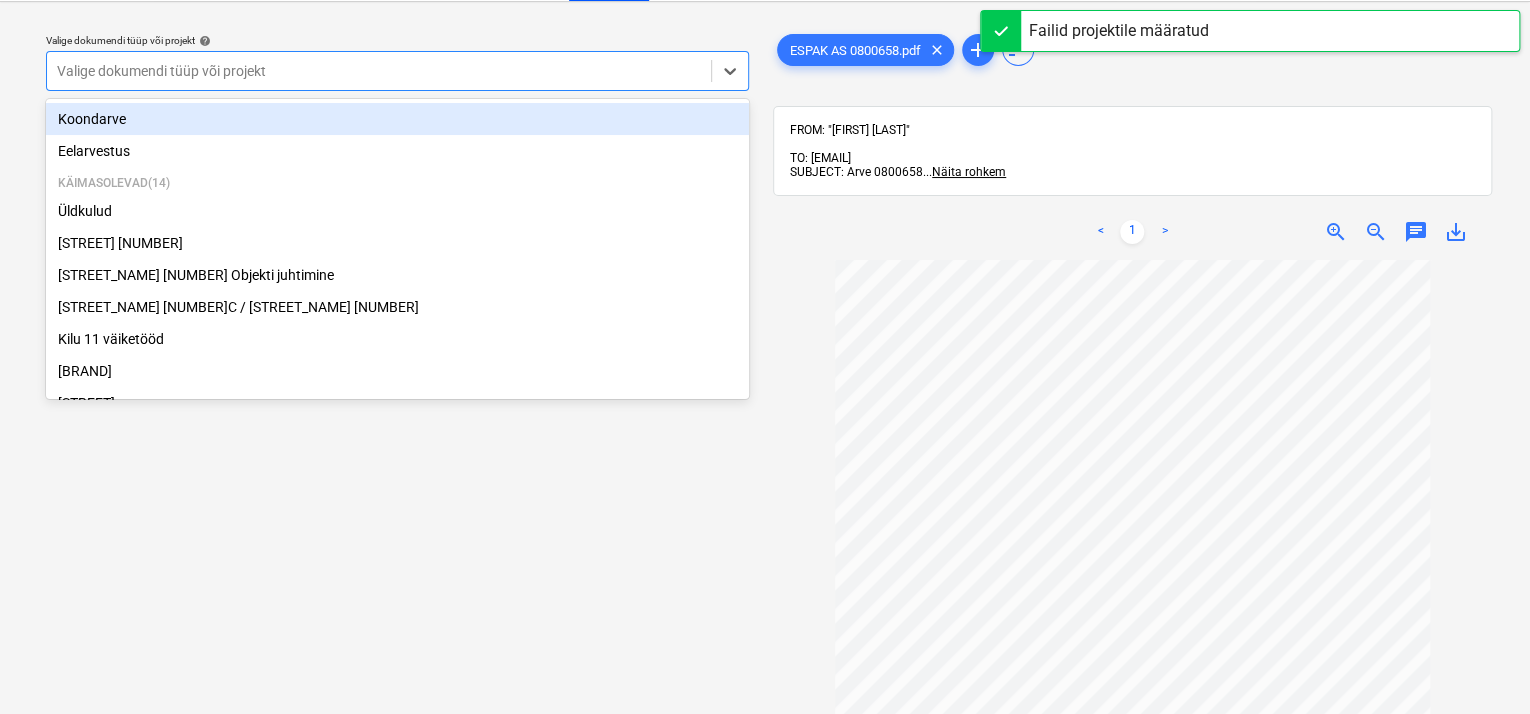 click at bounding box center [379, 71] 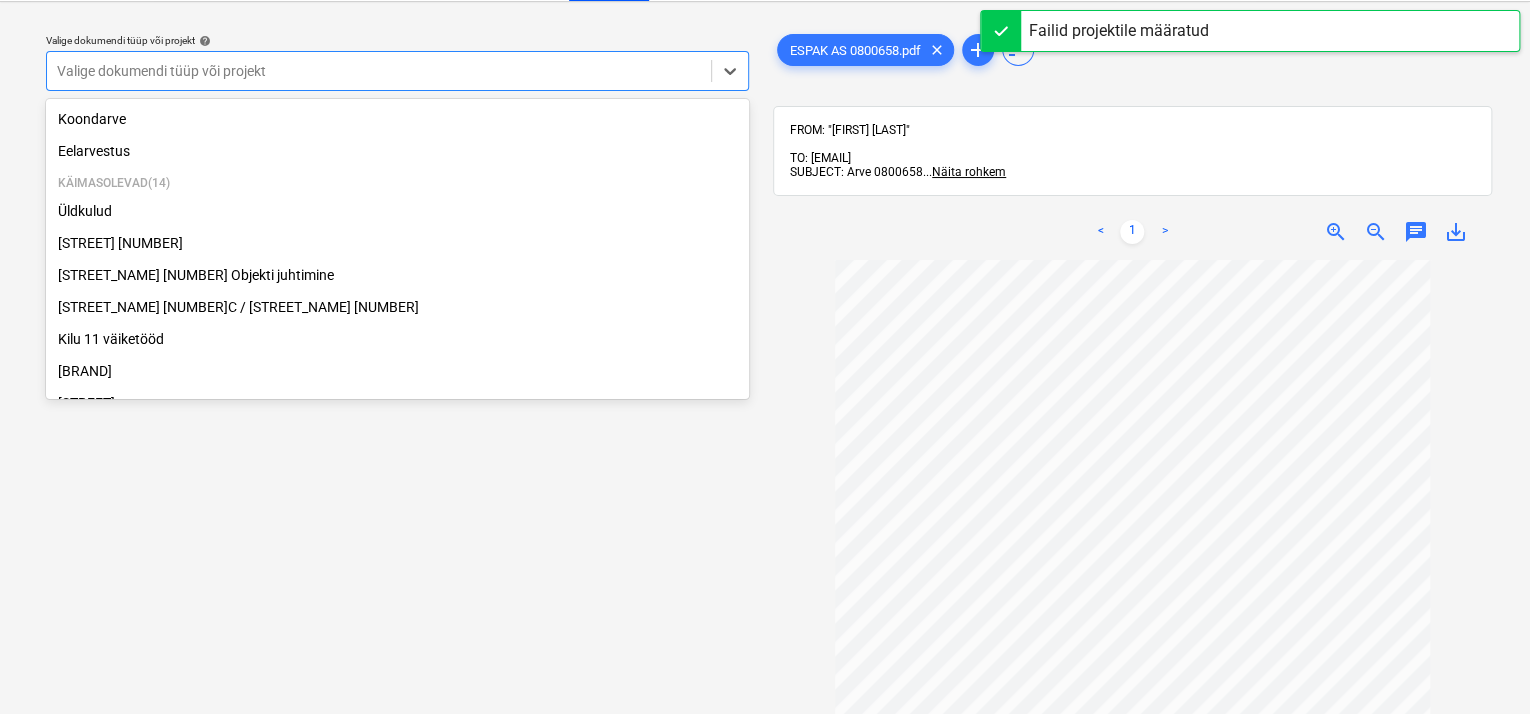 scroll, scrollTop: 369, scrollLeft: 0, axis: vertical 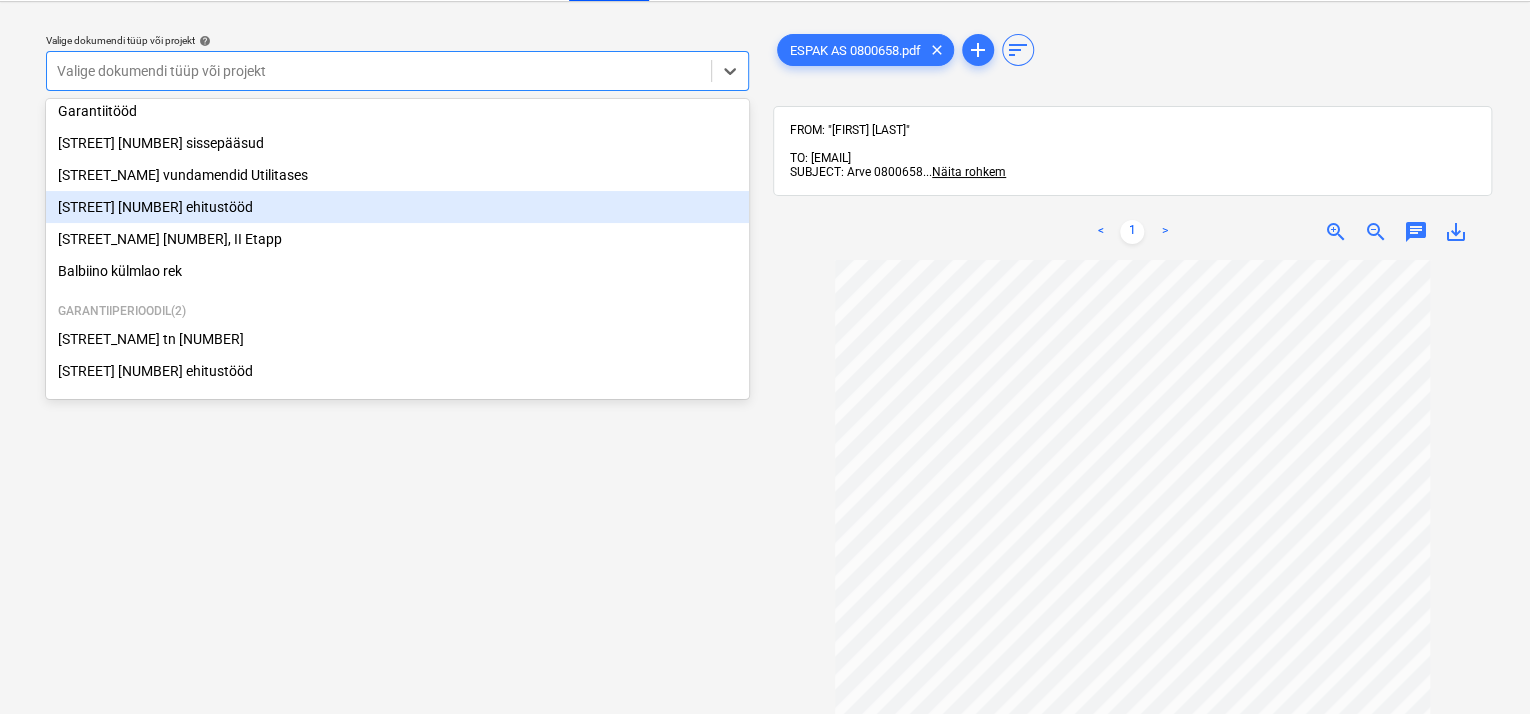 click on "[STREET] [NUMBER] ehitustööd" at bounding box center (397, 207) 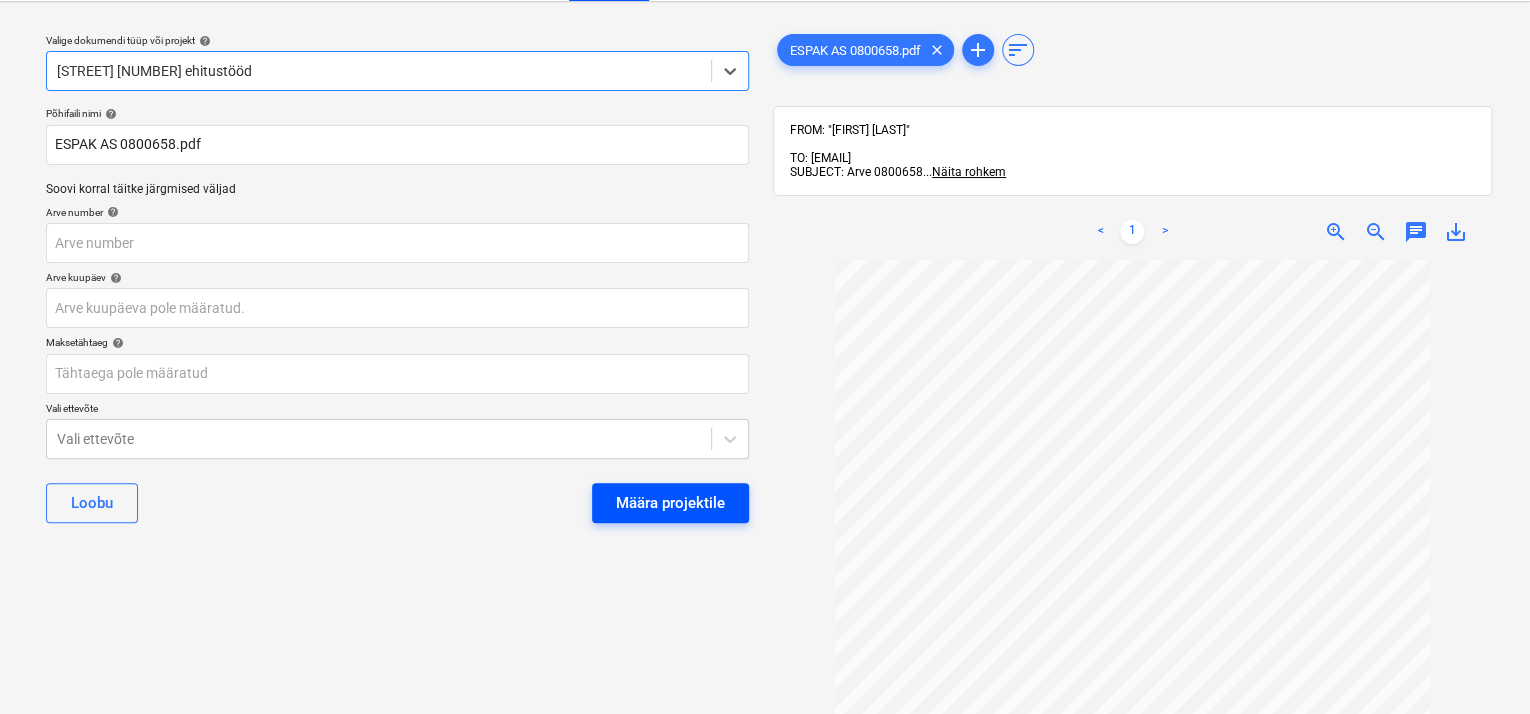 click on "Määra projektile" at bounding box center (670, 503) 